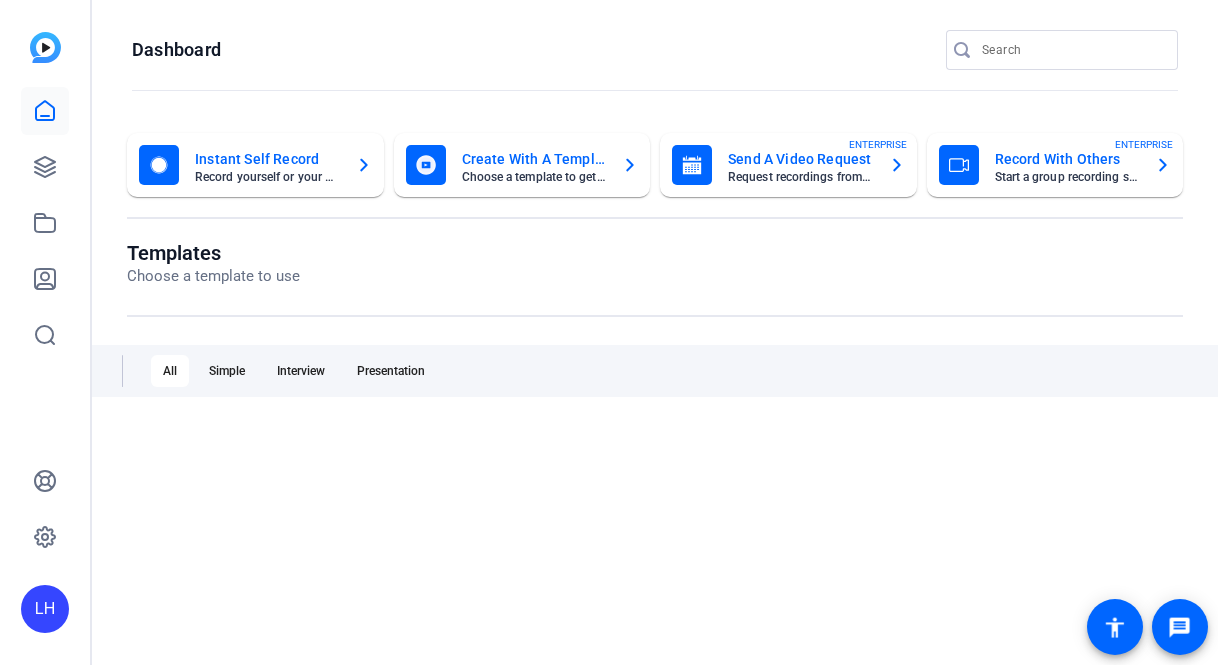 scroll, scrollTop: 0, scrollLeft: 0, axis: both 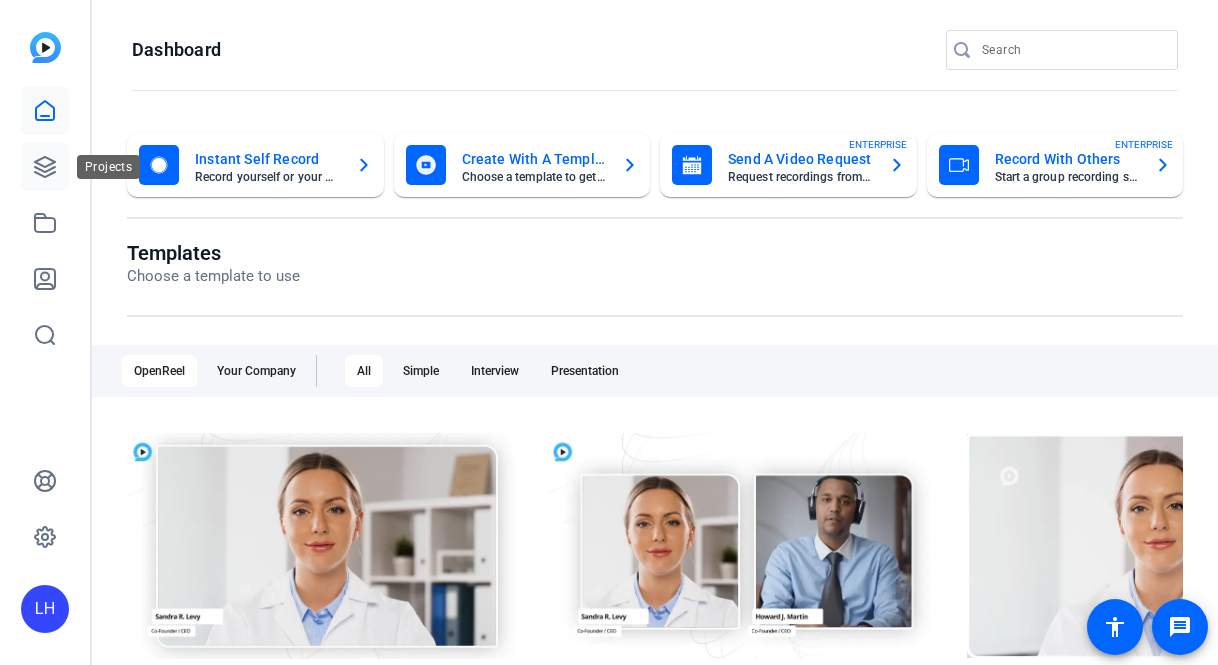 click 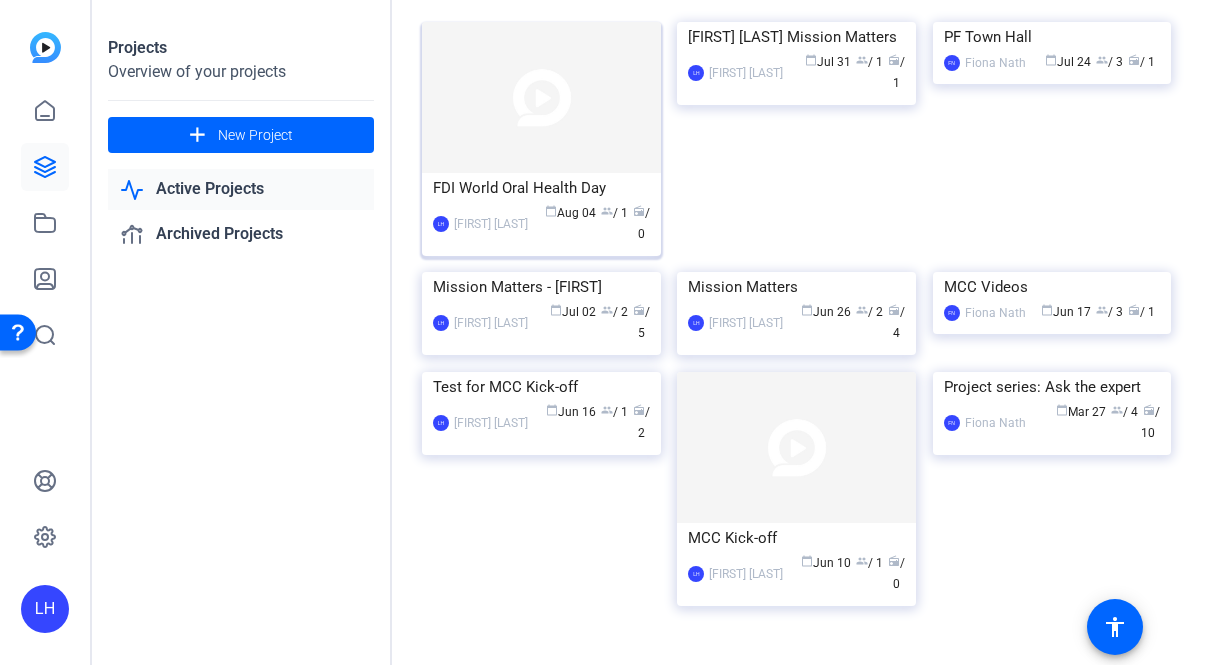 scroll, scrollTop: 130, scrollLeft: 0, axis: vertical 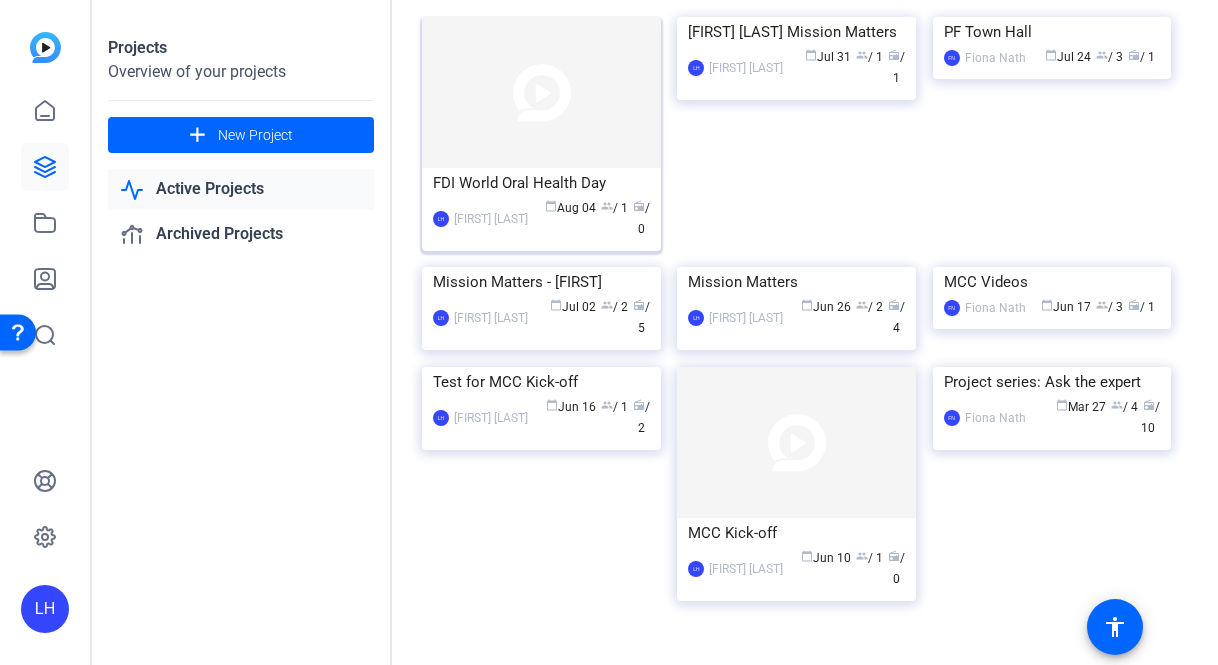 click on "FDI World Oral Health Day" 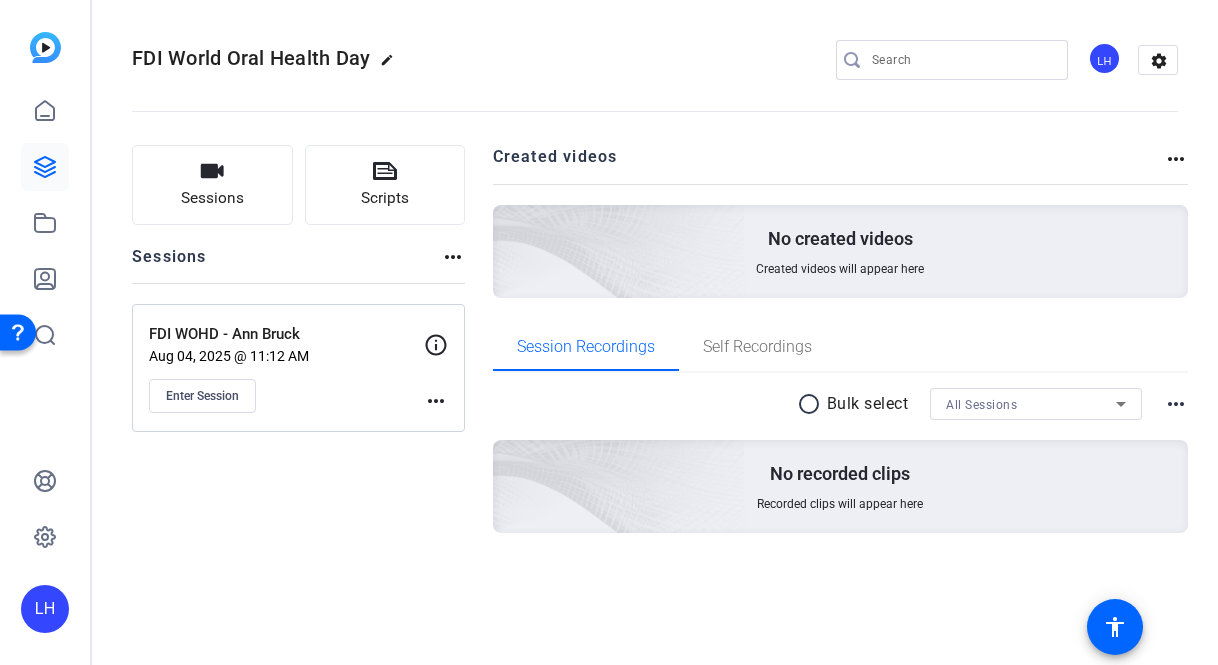 click on "more_horiz" 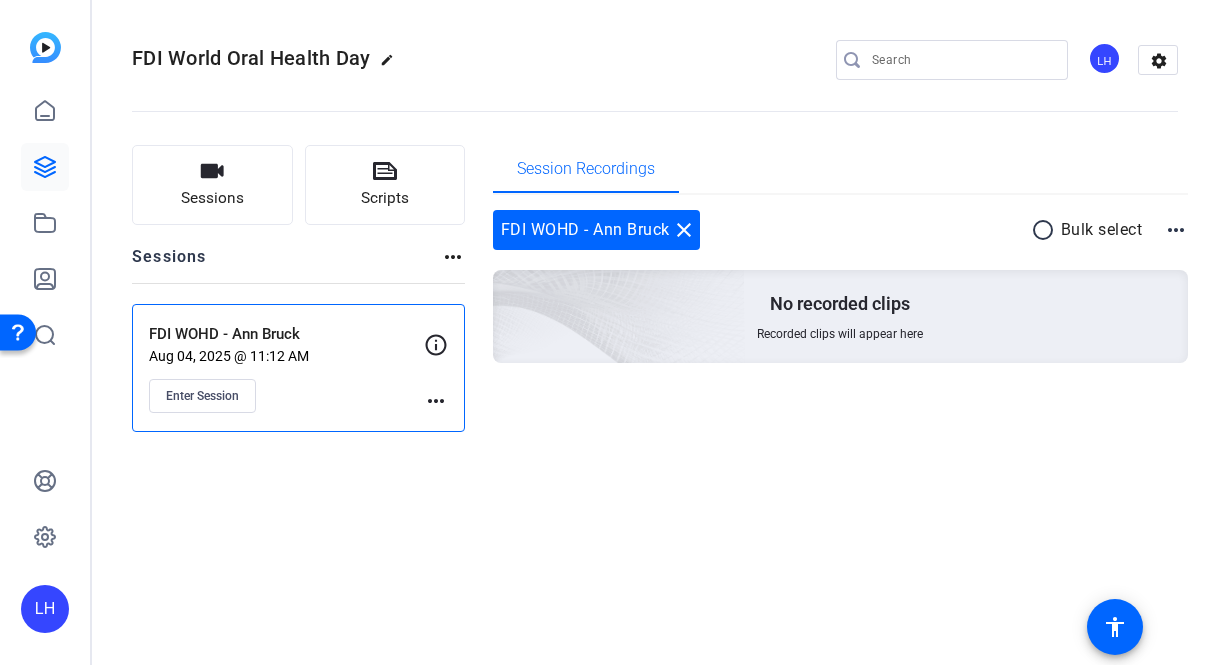 click on "more_horiz" 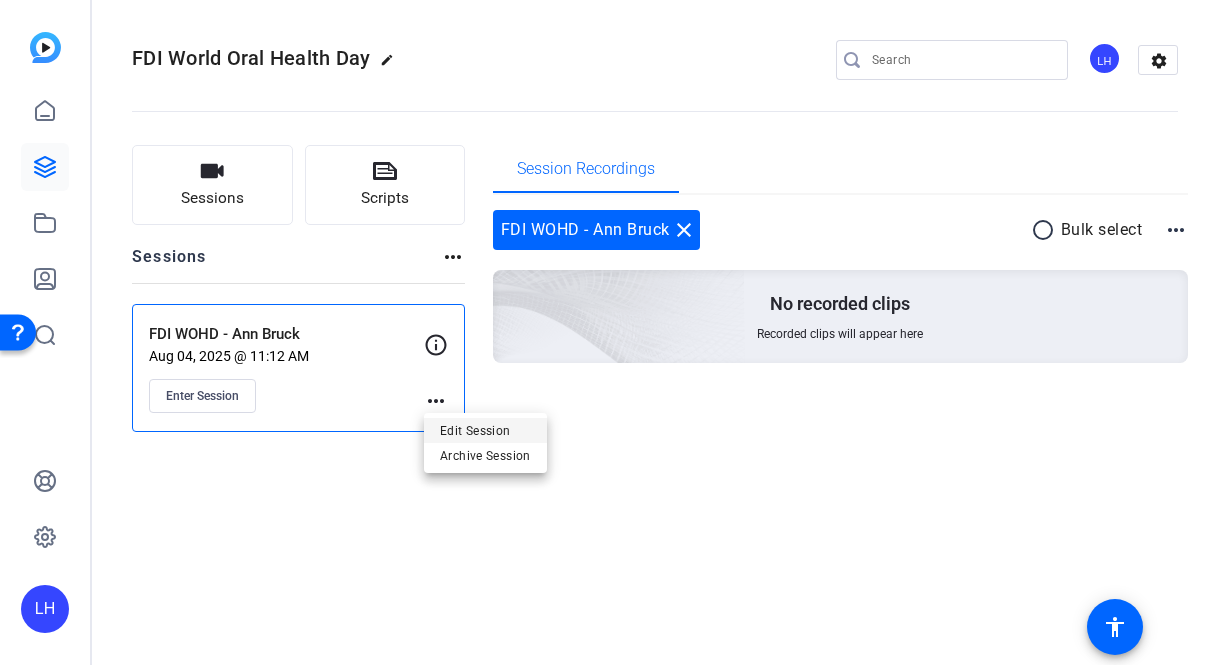 click on "Edit Session" at bounding box center (485, 430) 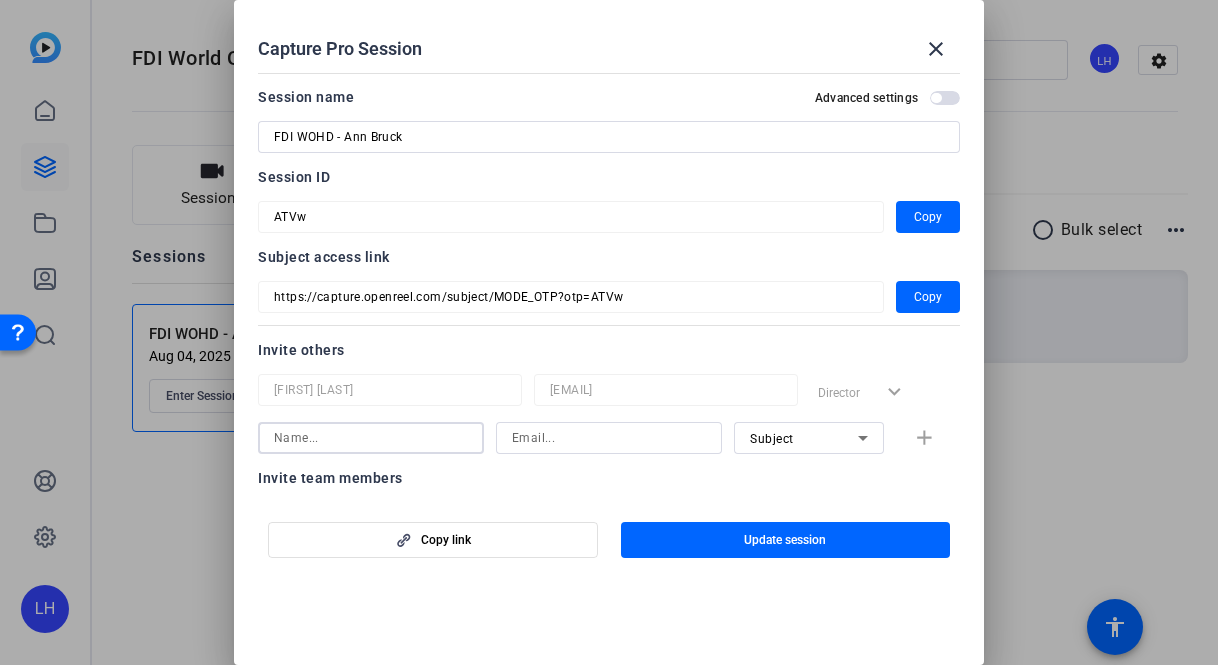 click at bounding box center [371, 438] 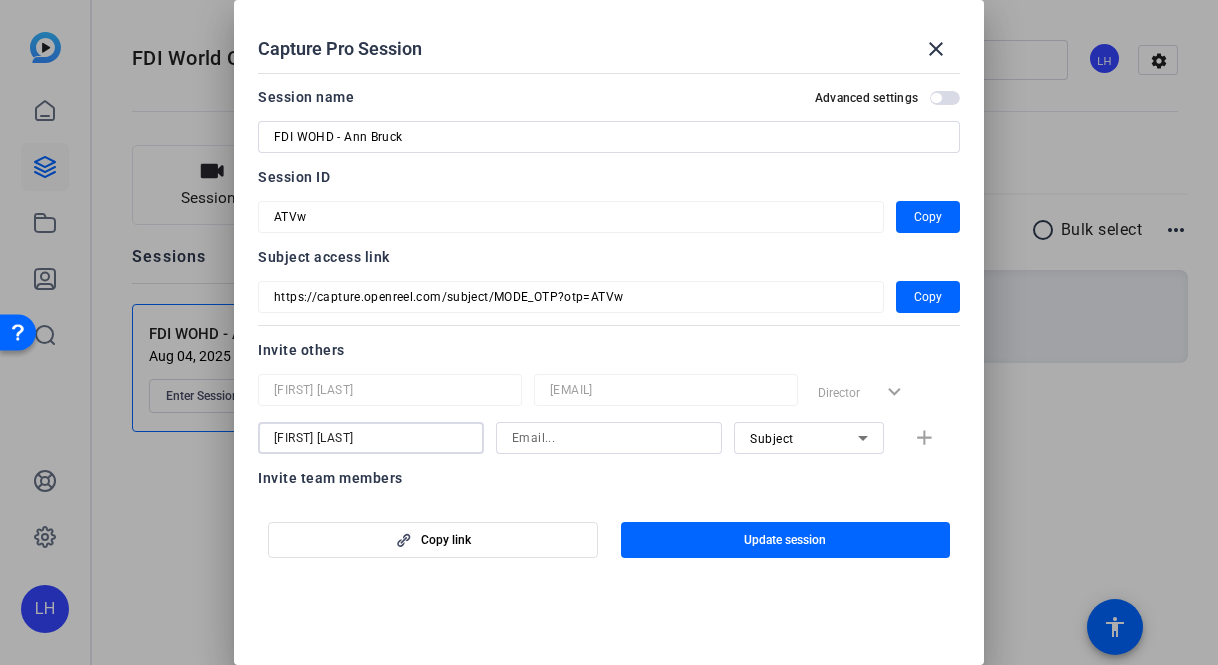type on "agrady@solventum.com" 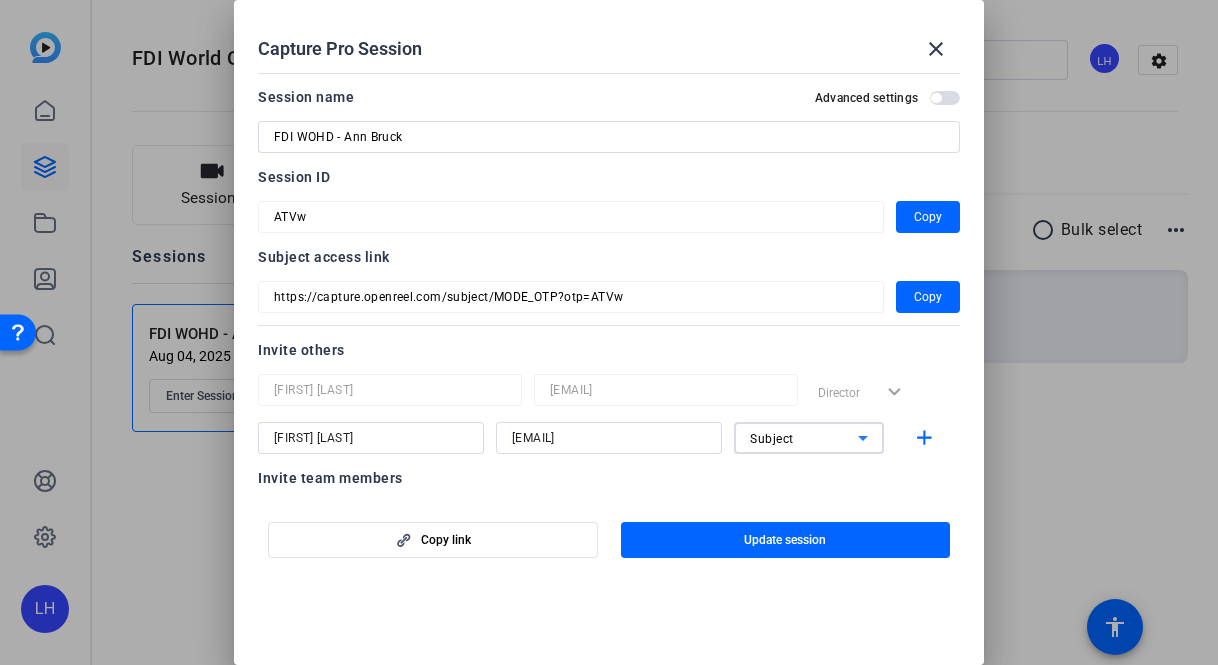 click on "Subject" at bounding box center (804, 438) 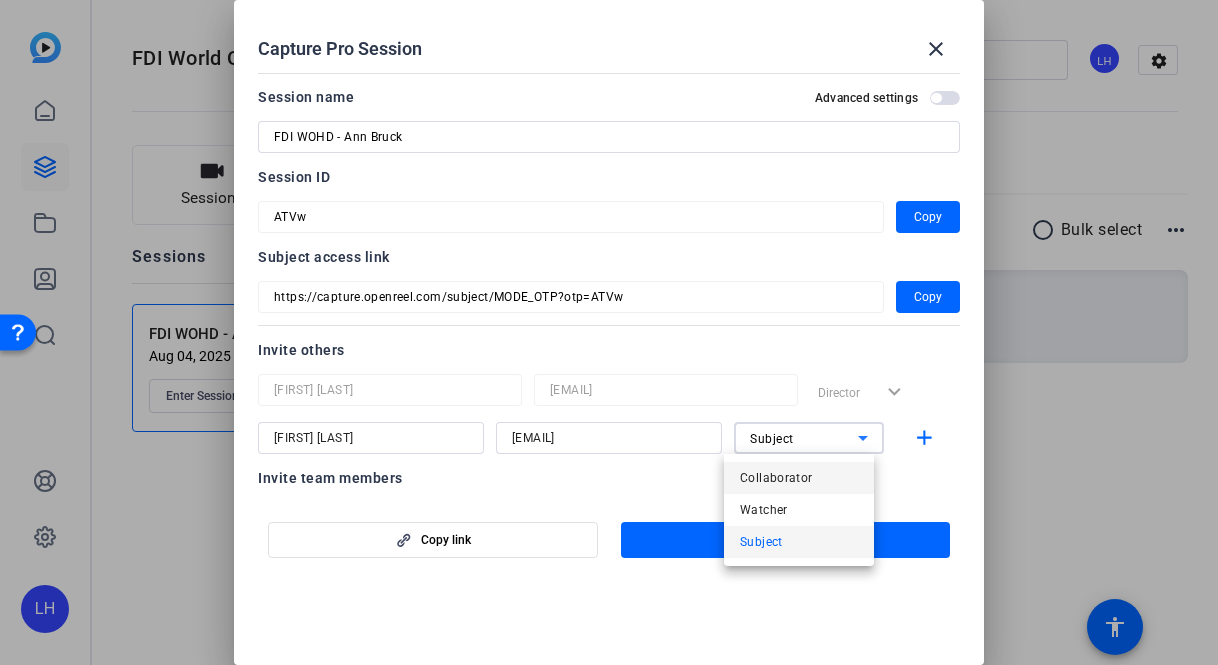 click on "Collaborator" at bounding box center [776, 478] 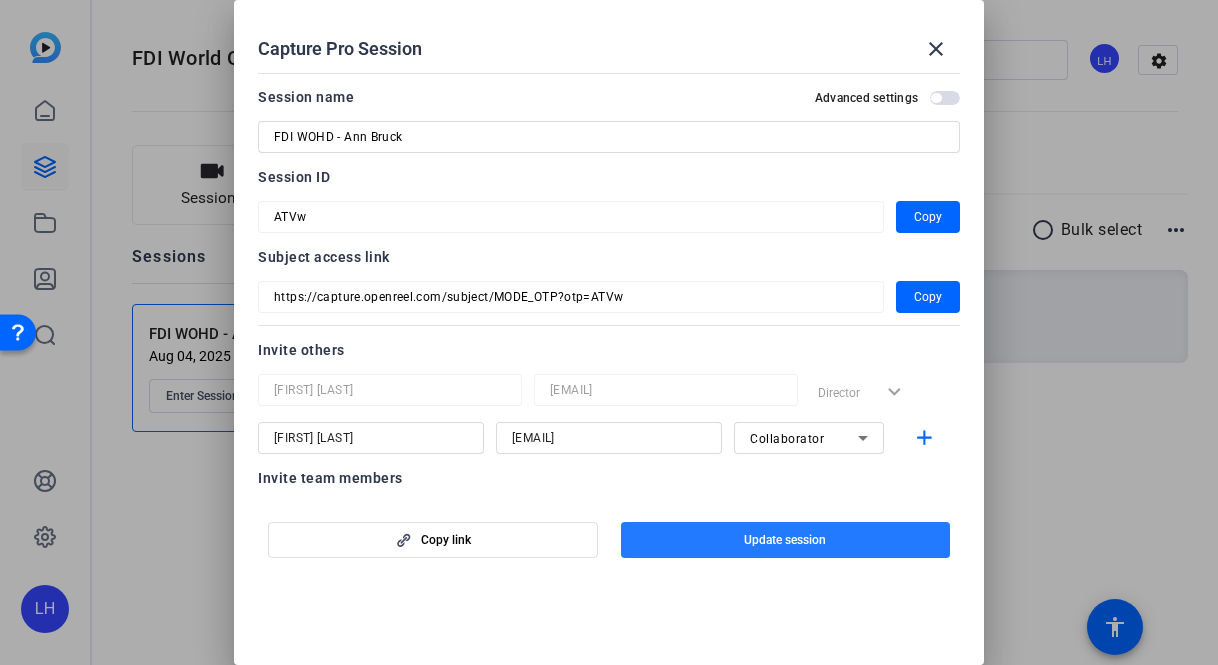 click on "Update session" 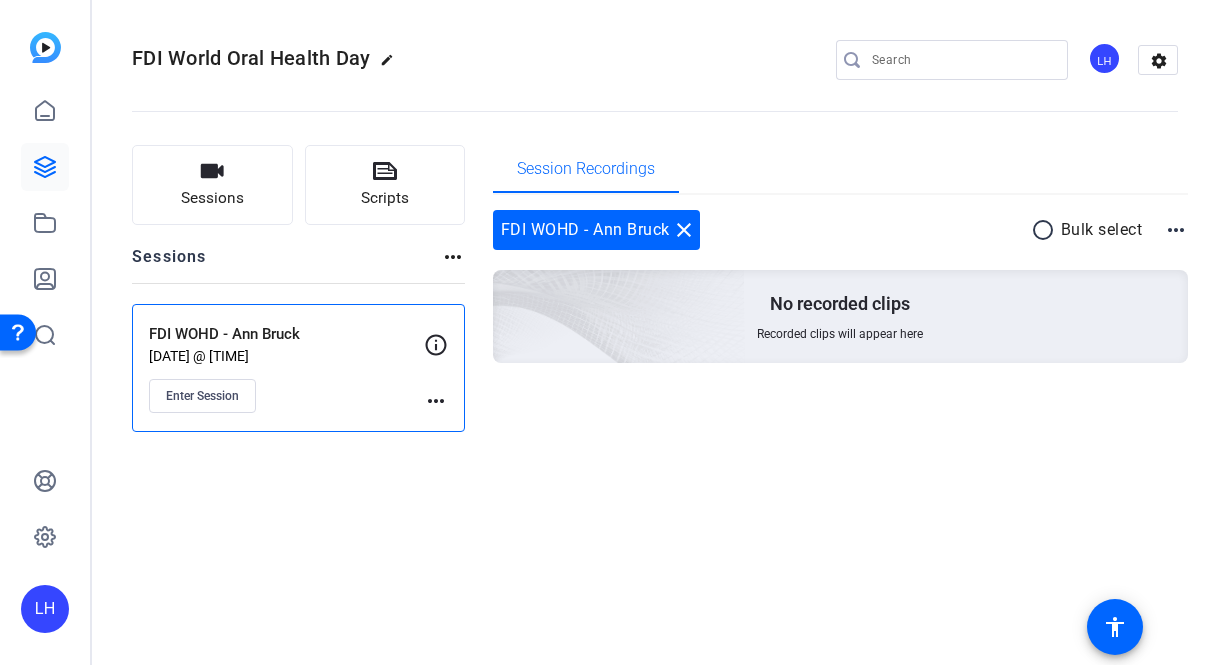 click on "more_horiz" 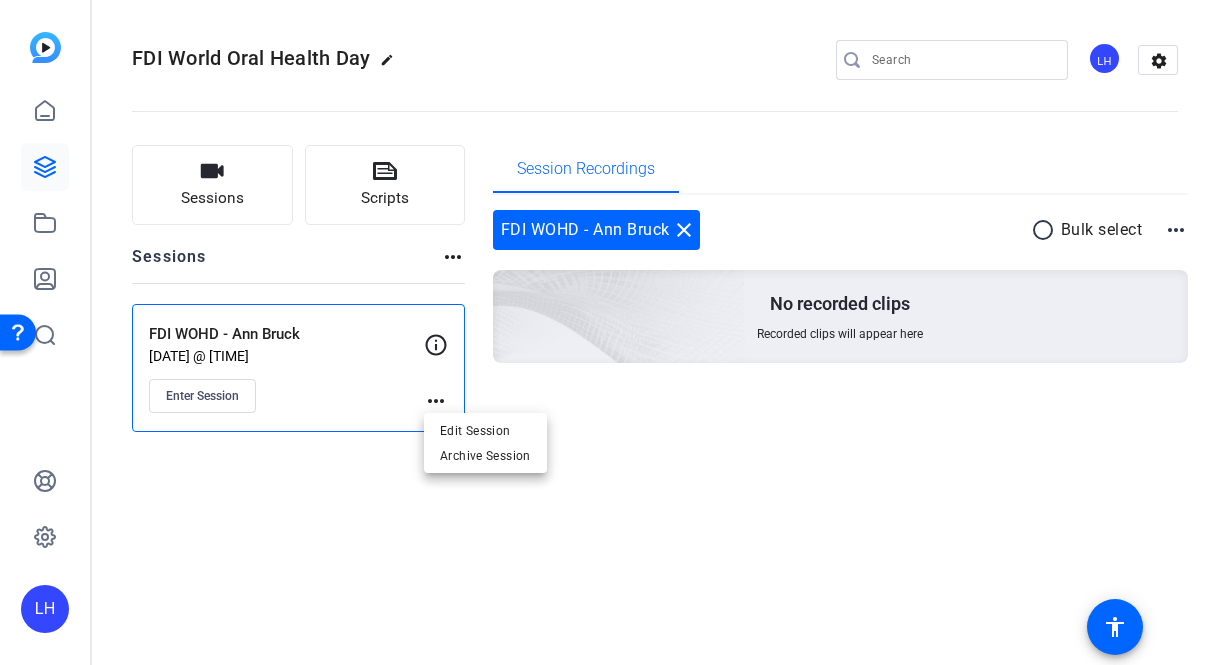 click at bounding box center [609, 332] 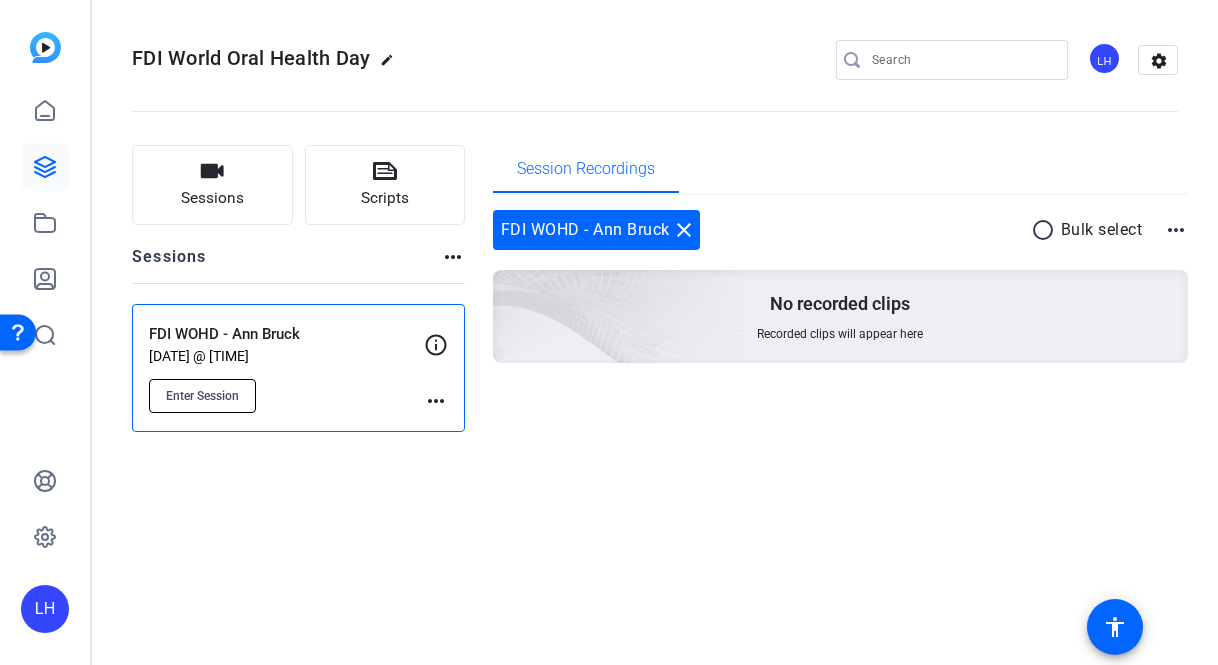 click on "Enter Session" 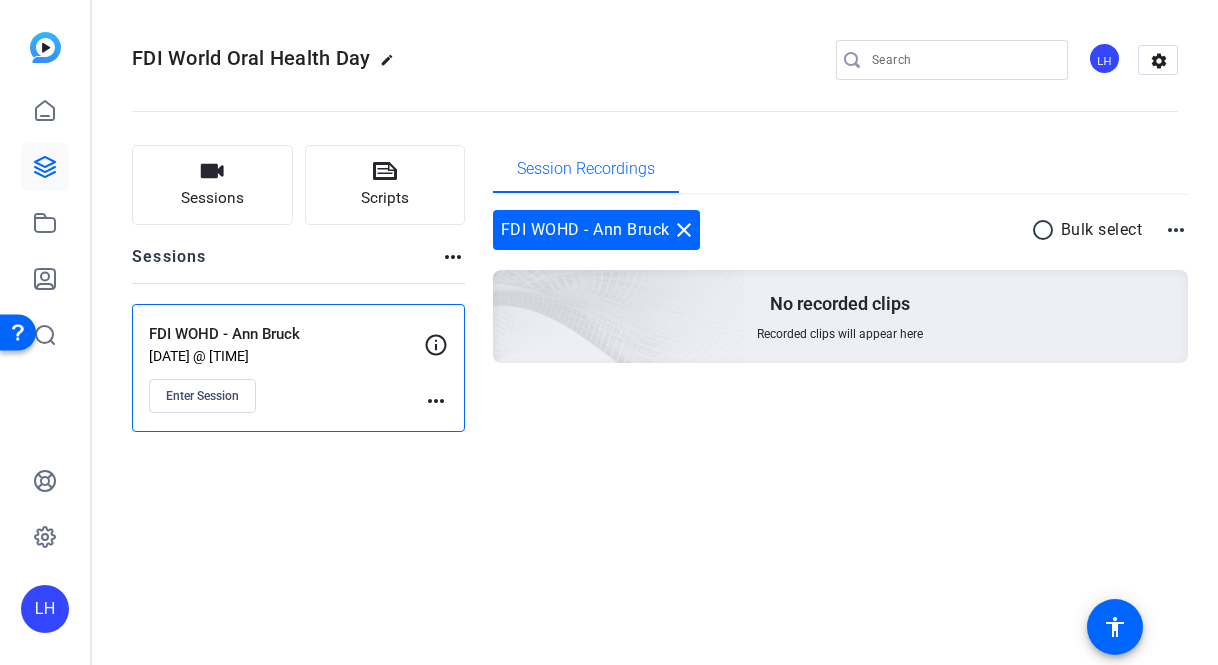 click on "FDI World Oral Health Day  edit
LH  settings
Sessions
Scripts  Sessions more_horiz  FDI WOHD - Ann Bruck   Aug 05, 2025 @ 8:02 AM  Enter Session
more_horiz Session Recordings  FDI WOHD - Ann Bruck  close radio_button_unchecked Bulk select more_horiz No recorded clips Recorded clips will appear here" 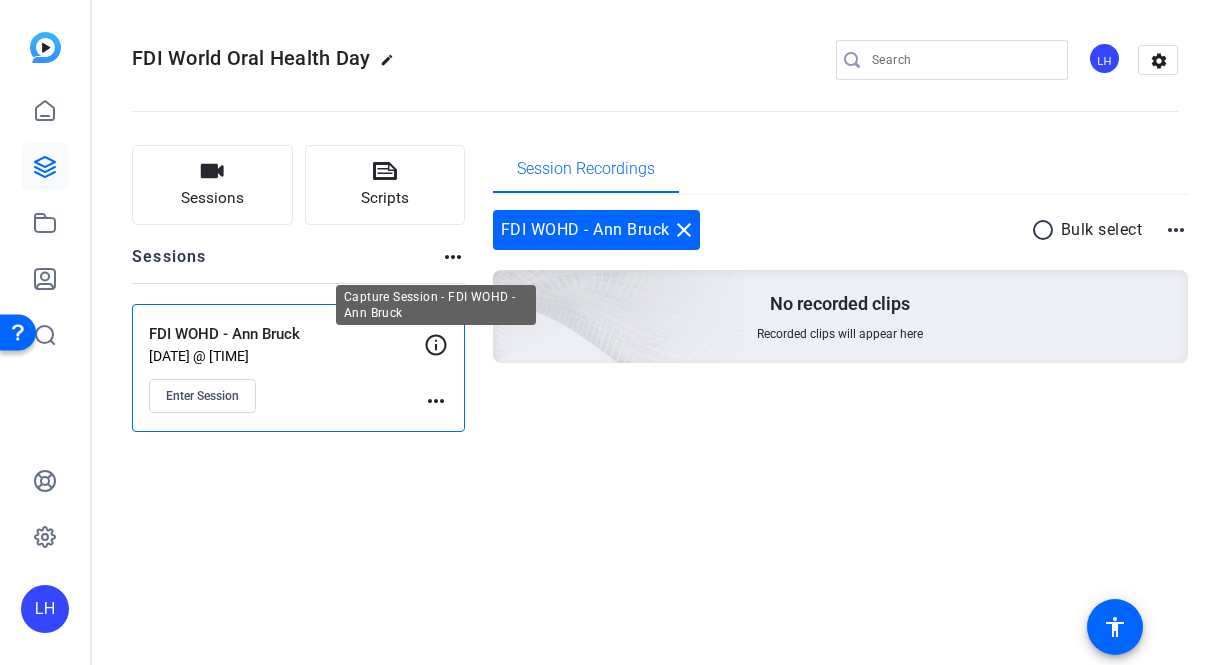 click 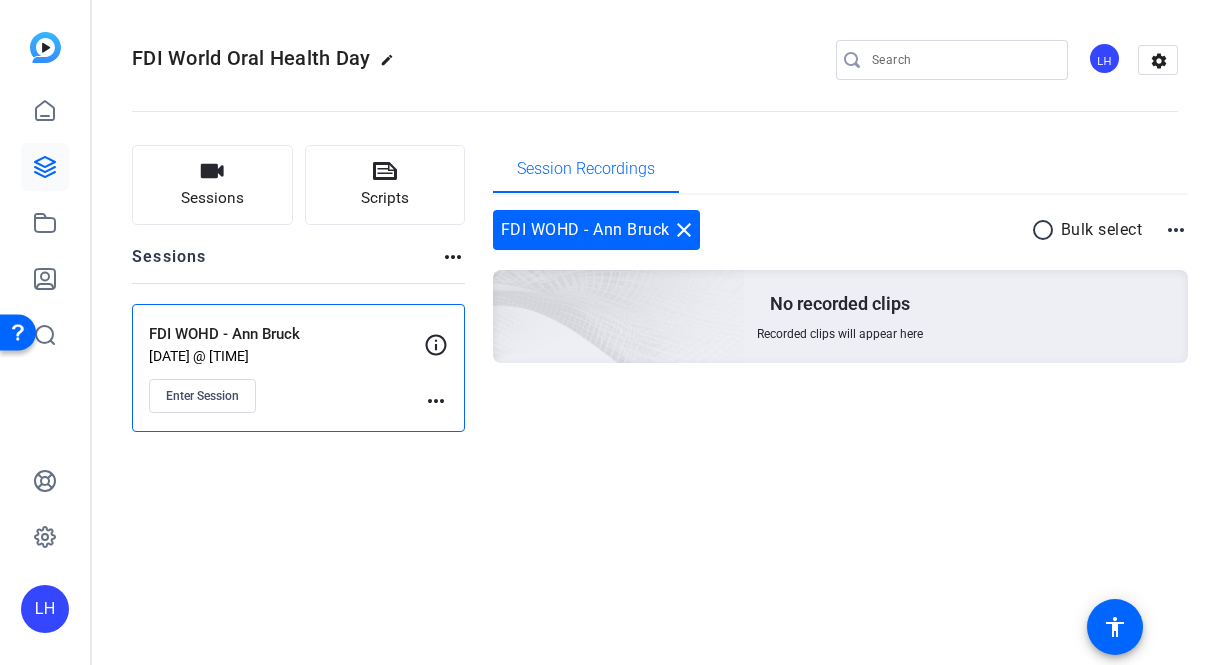 click 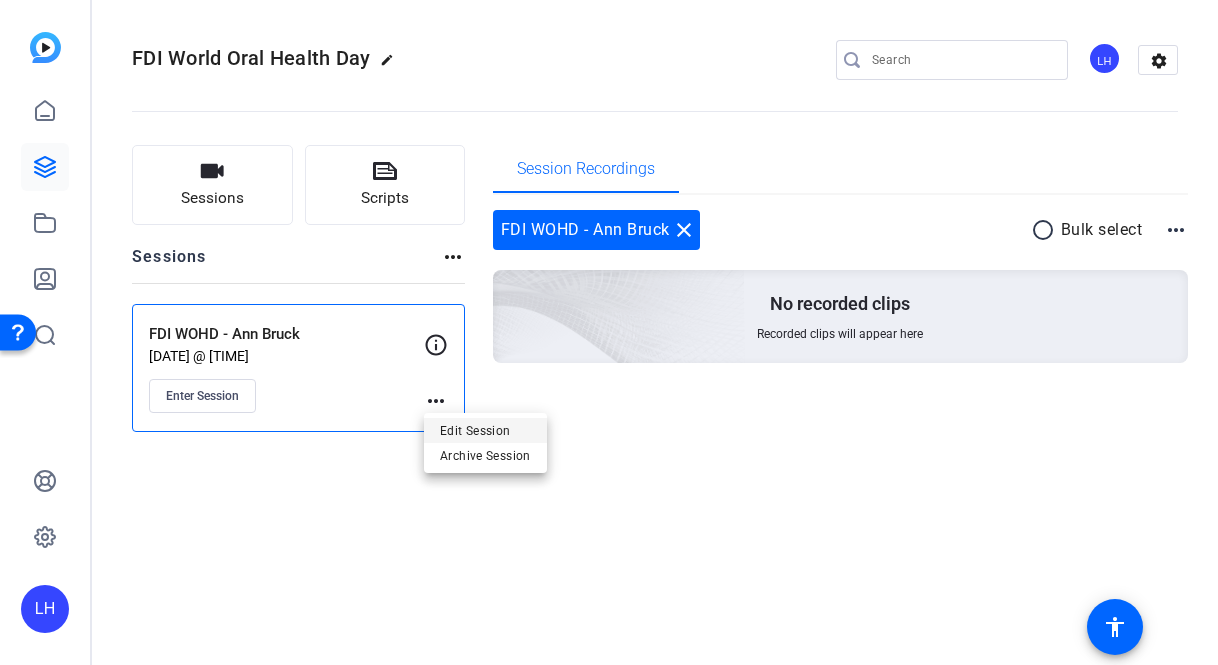 click on "Edit Session" at bounding box center [485, 430] 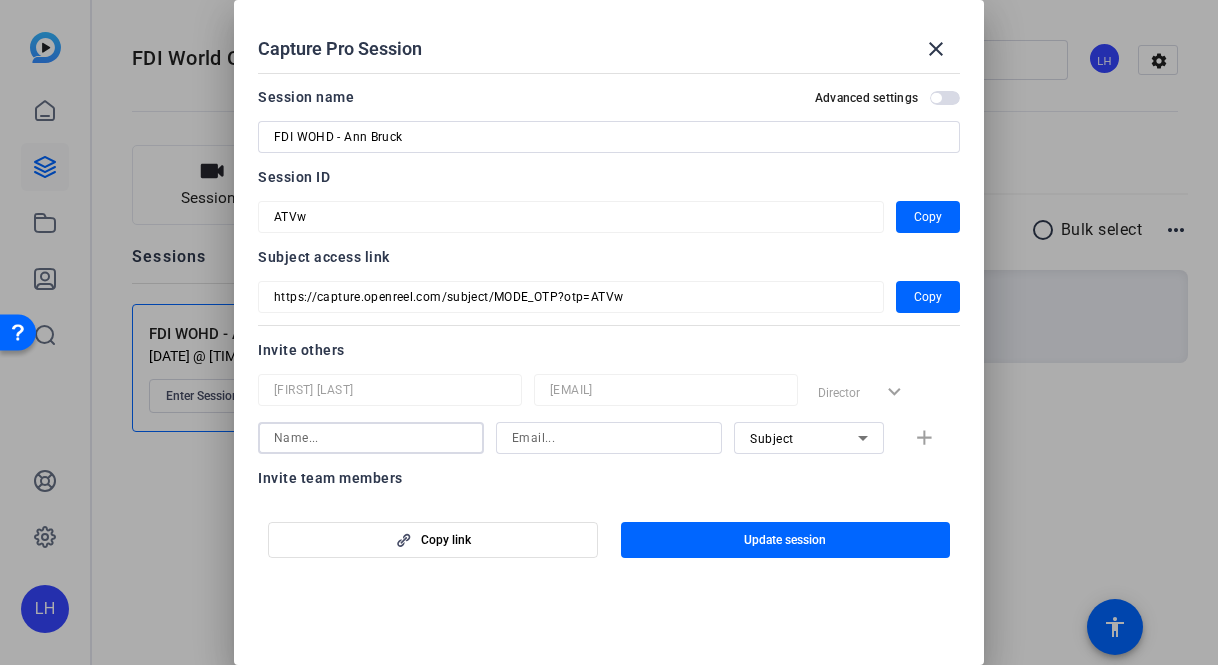 click at bounding box center (371, 438) 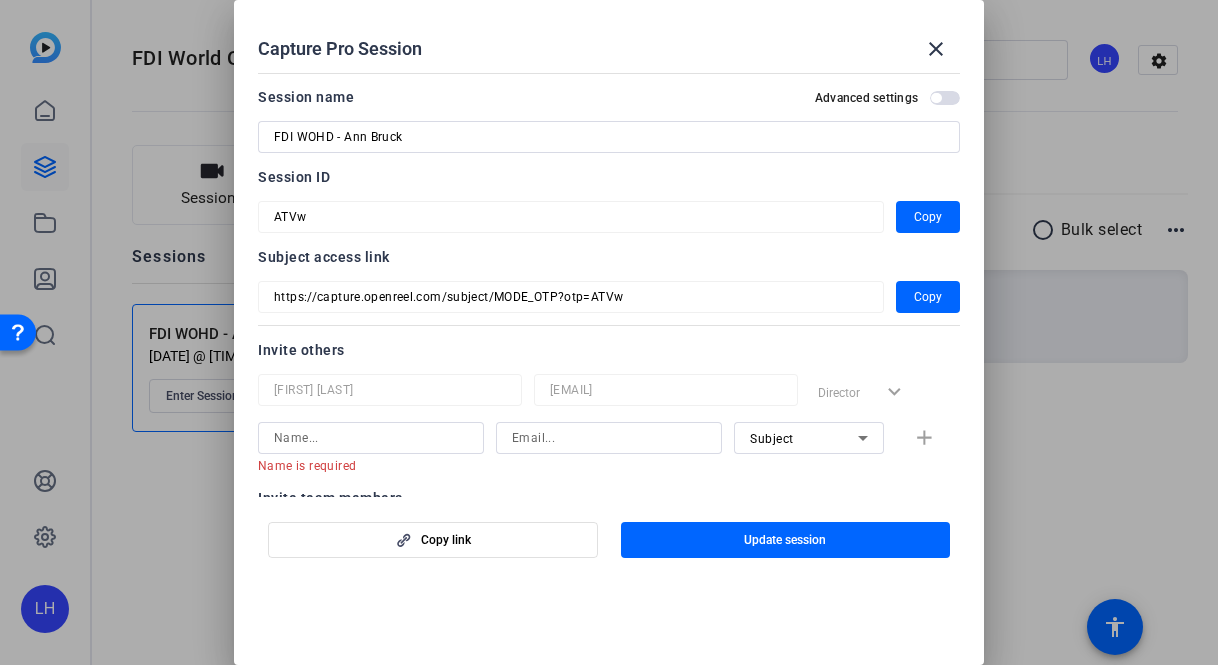 click on "https://capture.openreel.com/subject/MODE_OTP?otp=ATVw" at bounding box center (571, 297) 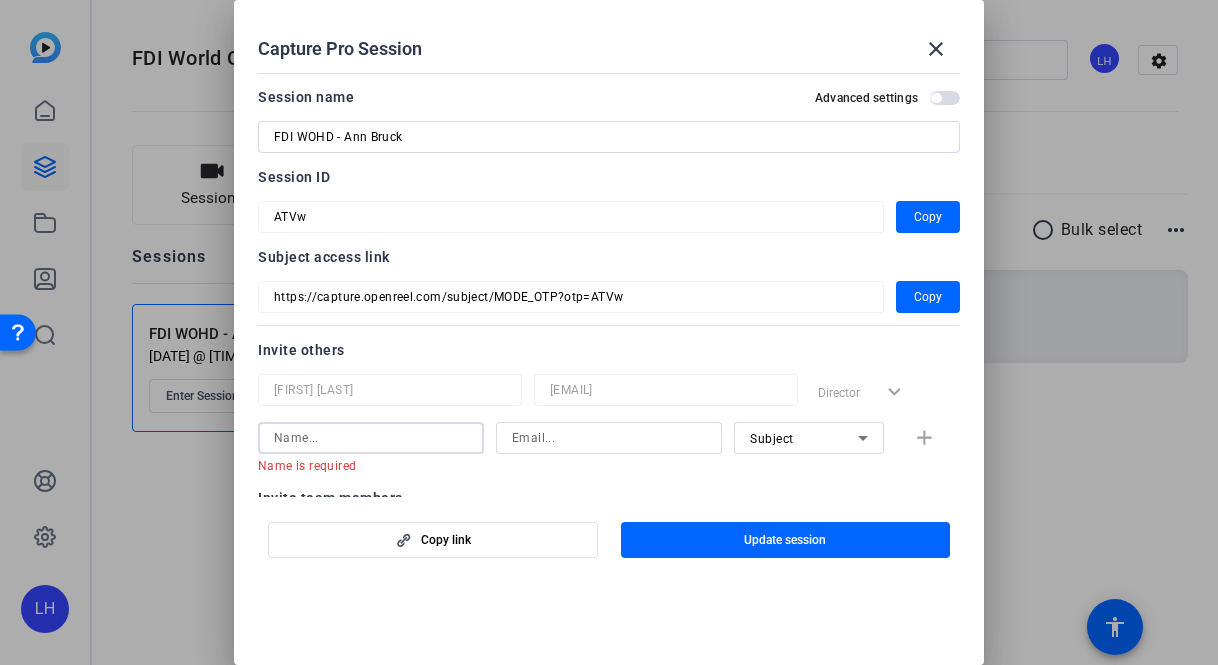 click at bounding box center (371, 438) 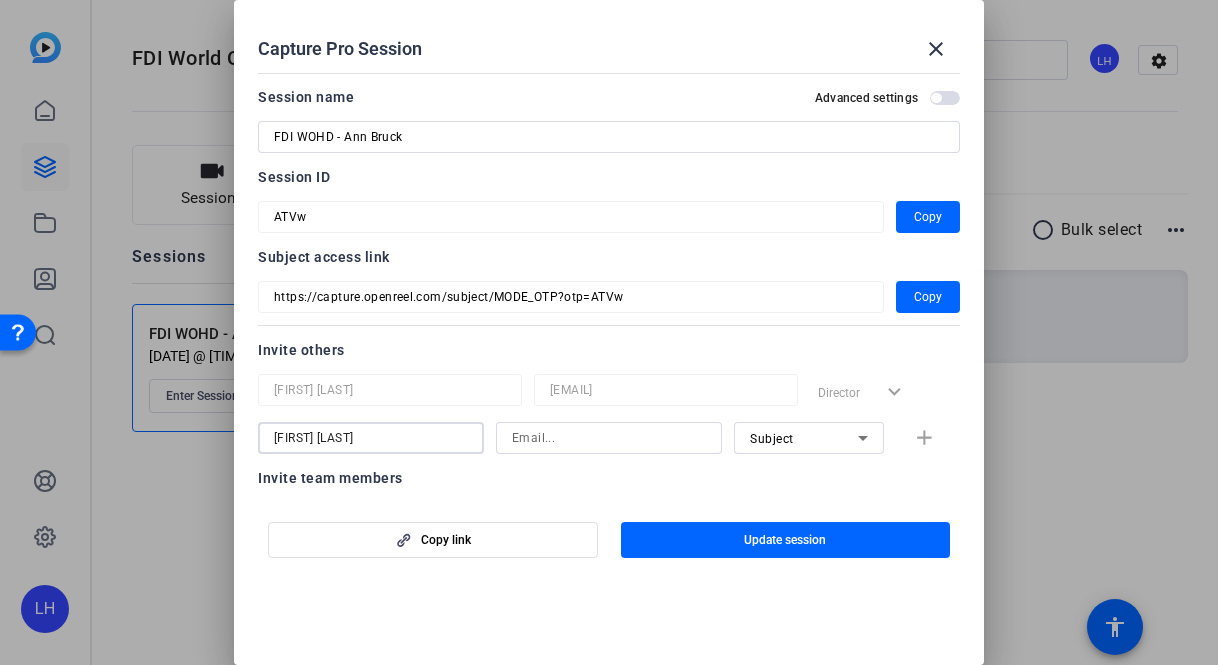type on "Amanda Grady" 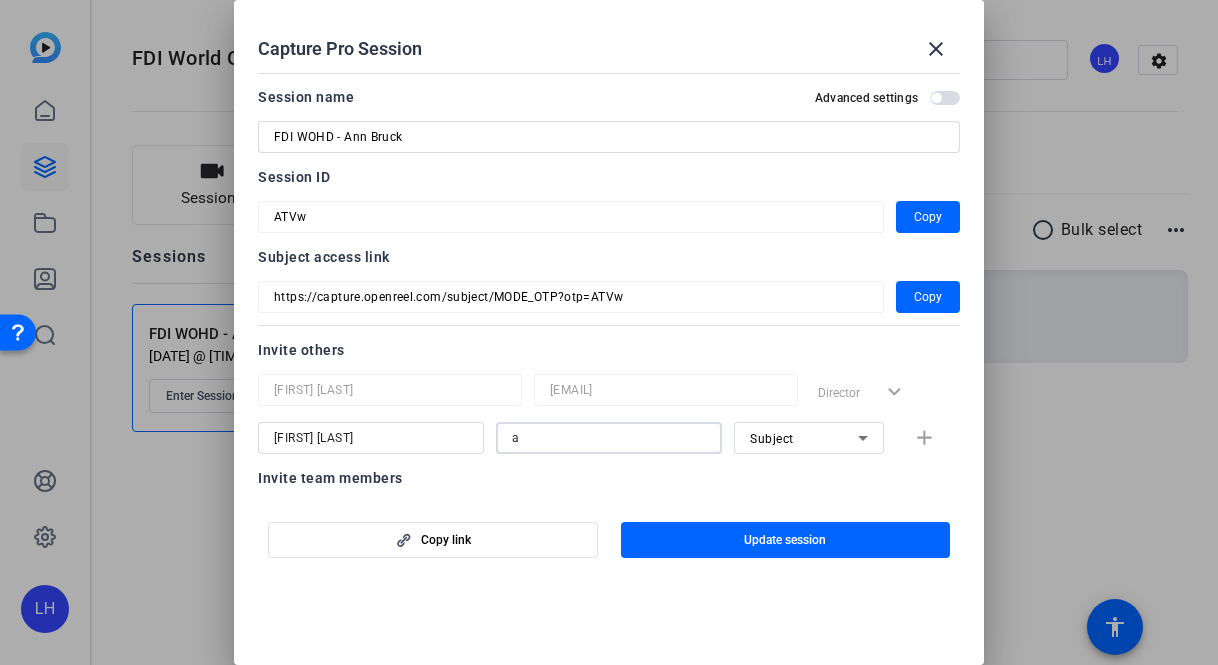 type on "agrady@solventum.com" 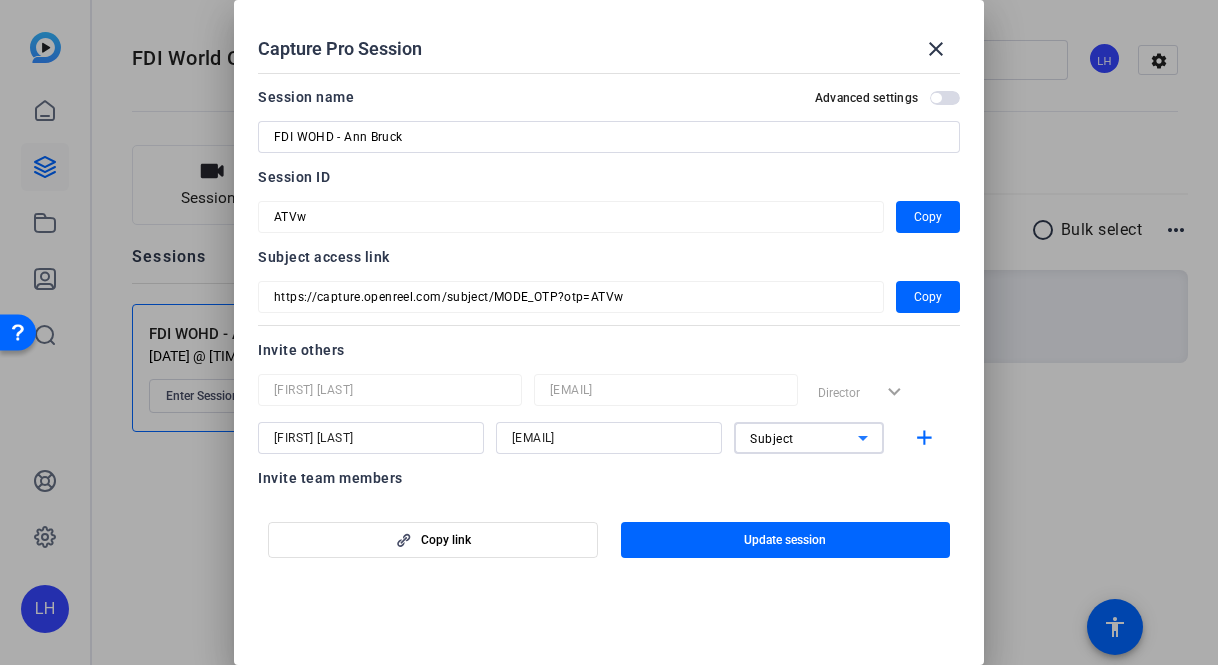 click on "Subject" at bounding box center (804, 438) 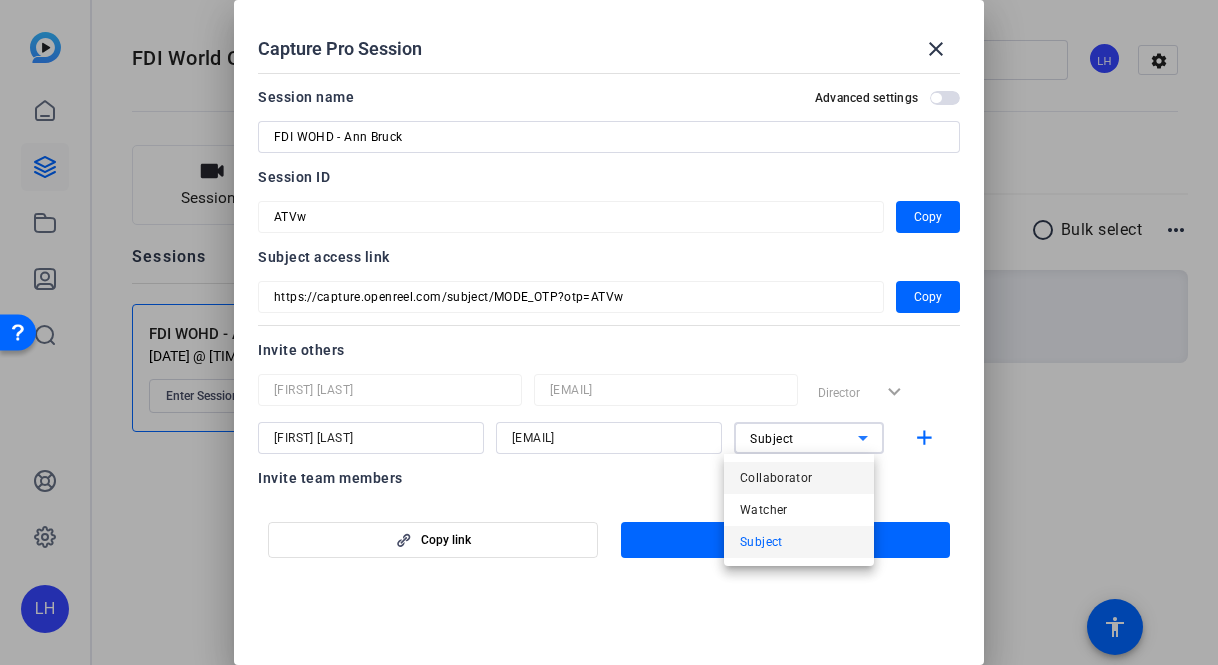 click on "Collaborator" at bounding box center (776, 478) 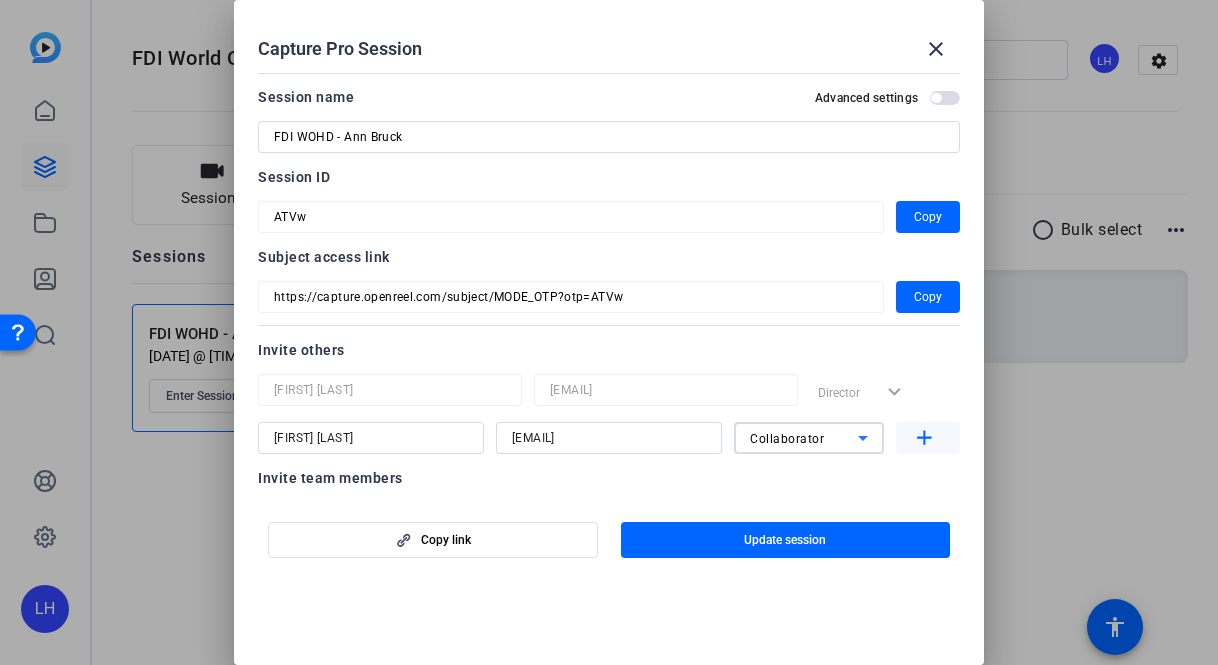 click on "add" 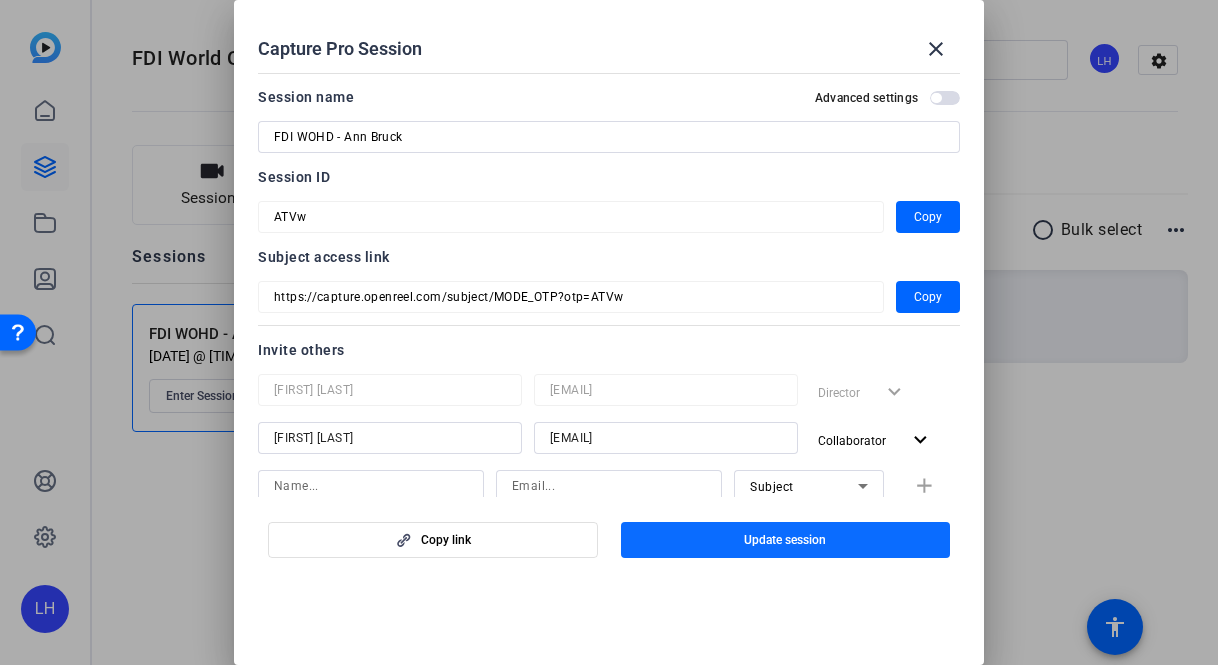 click on "Update session" 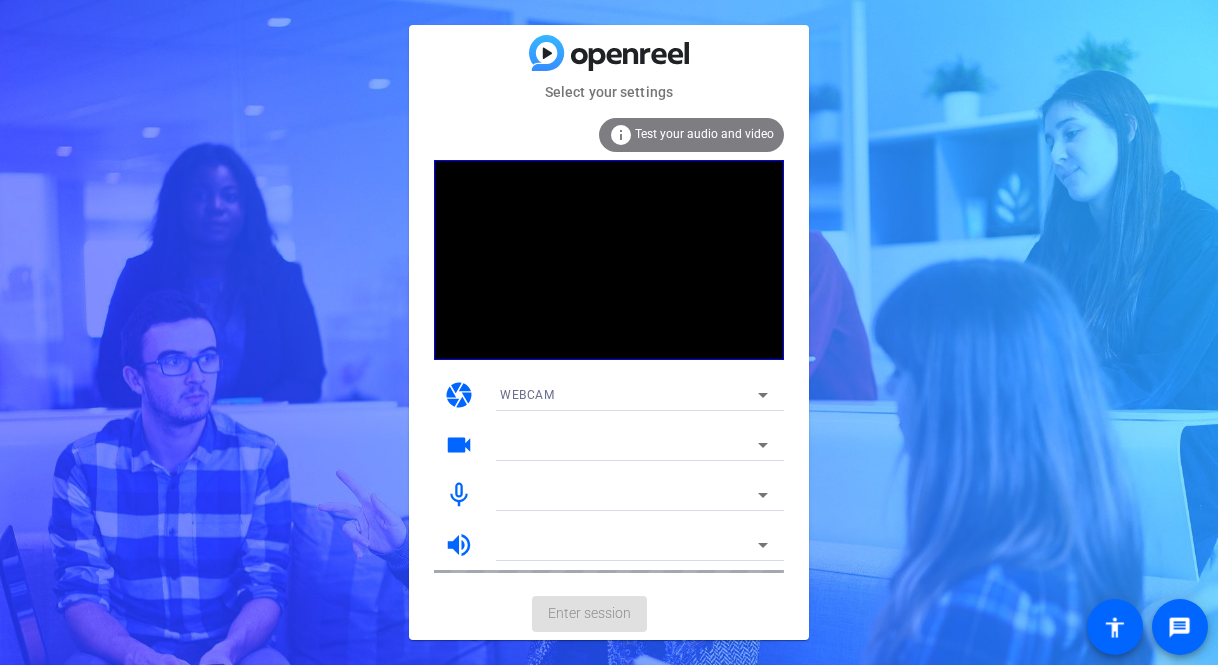 scroll, scrollTop: 0, scrollLeft: 0, axis: both 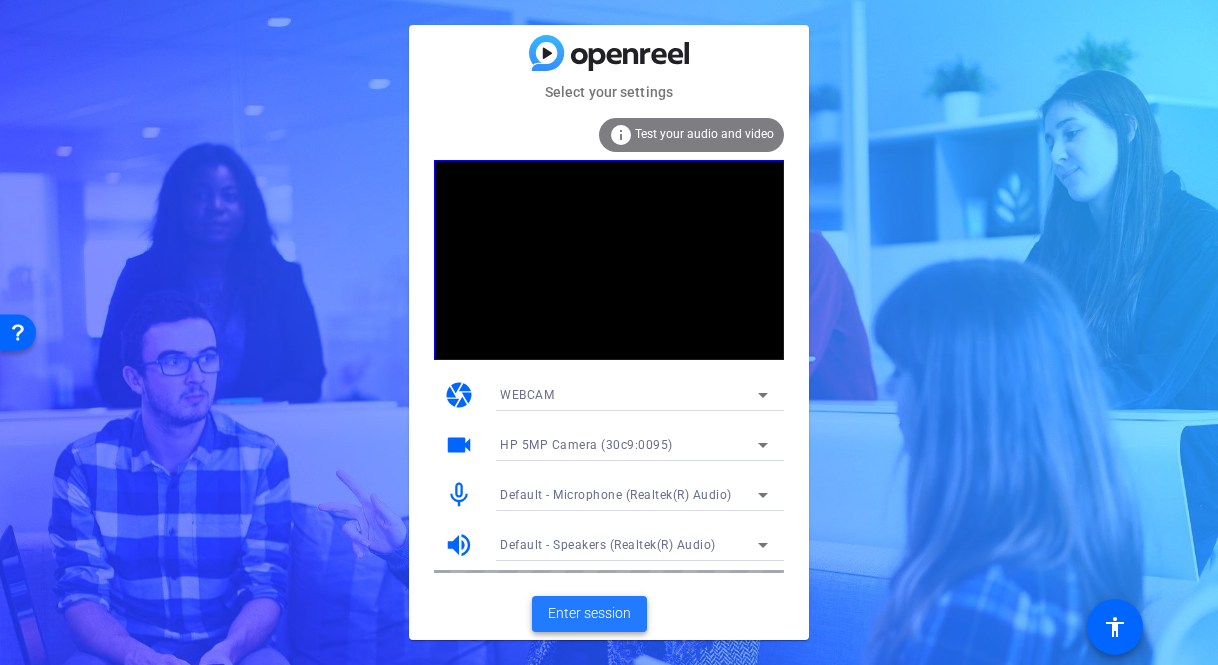 click on "Enter session" 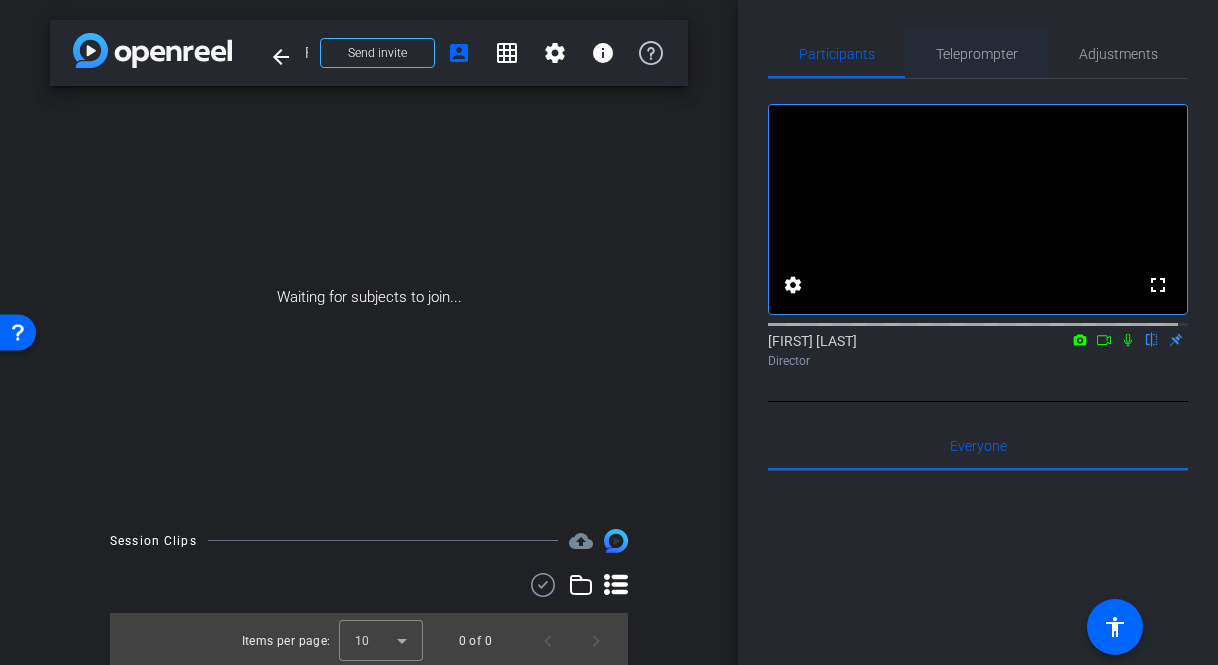 click on "Teleprompter" at bounding box center [977, 54] 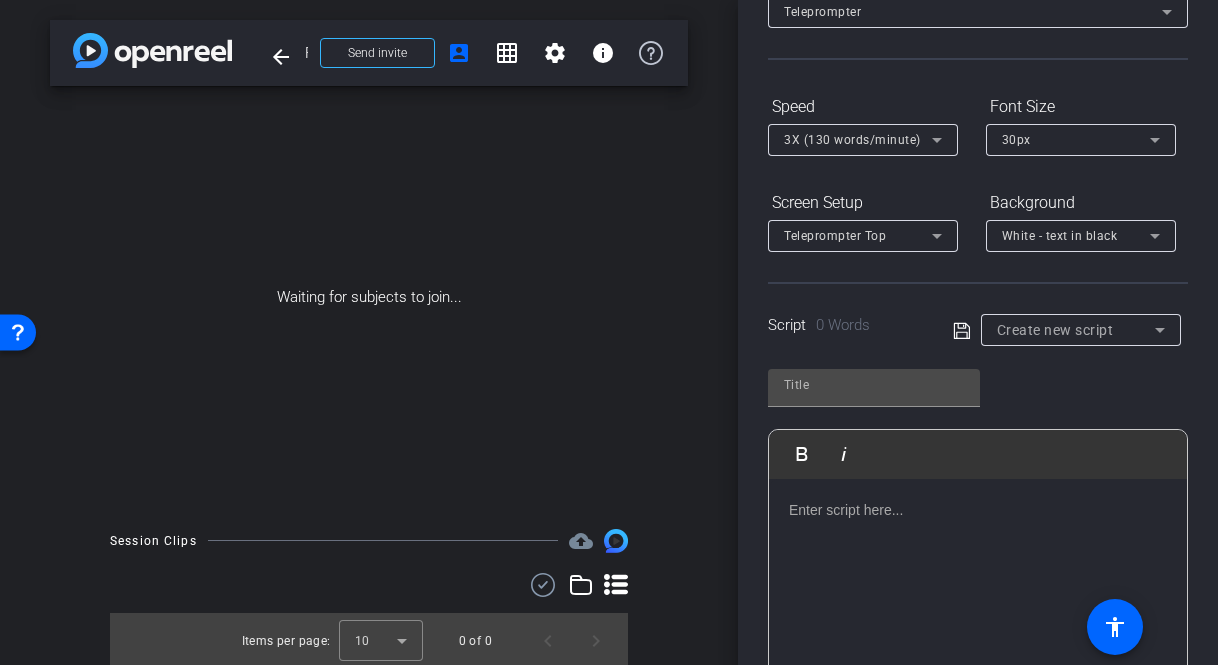 scroll, scrollTop: 245, scrollLeft: 0, axis: vertical 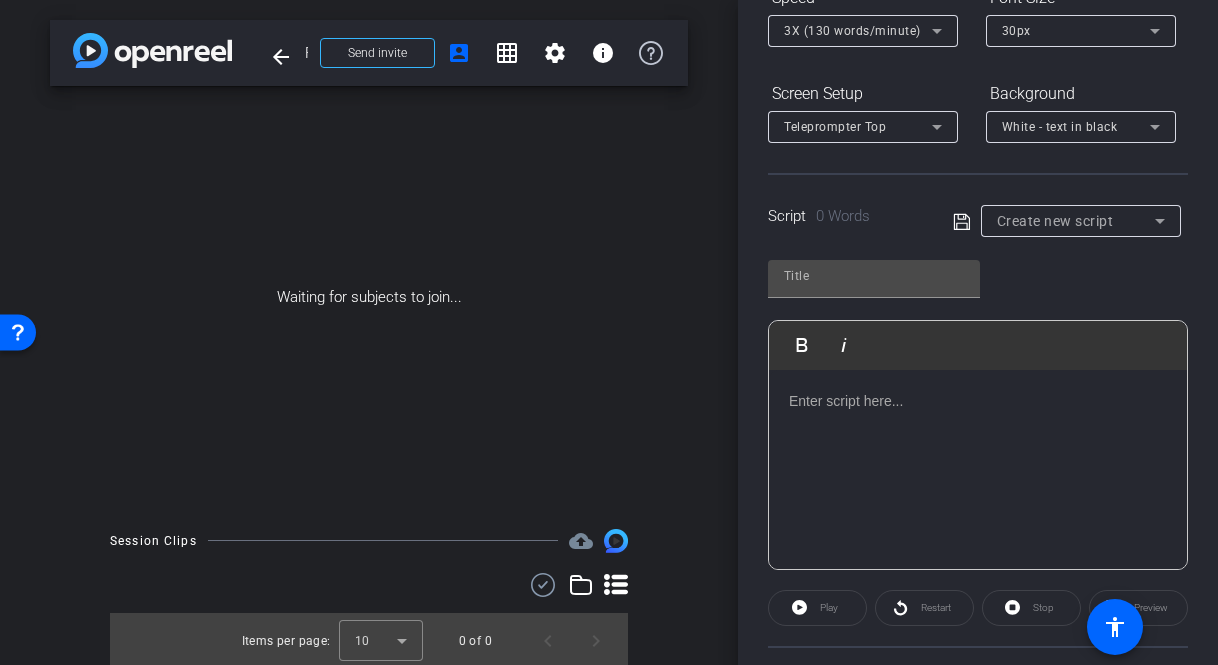 click 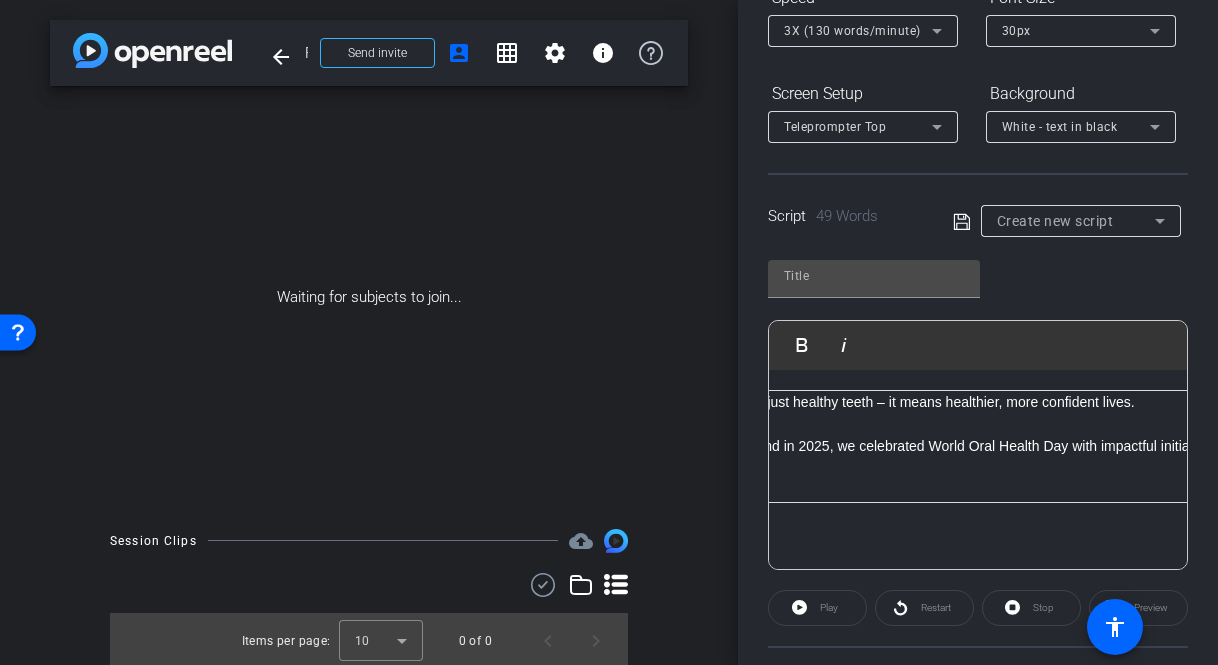 scroll, scrollTop: 0, scrollLeft: 0, axis: both 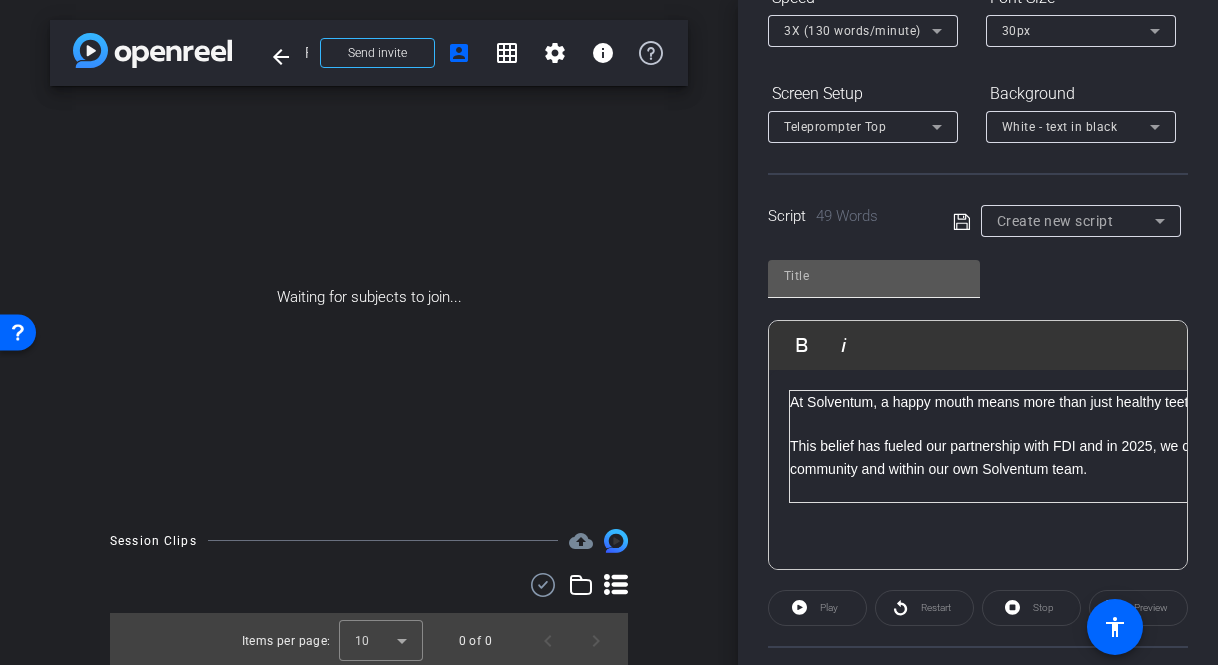click at bounding box center [874, 276] 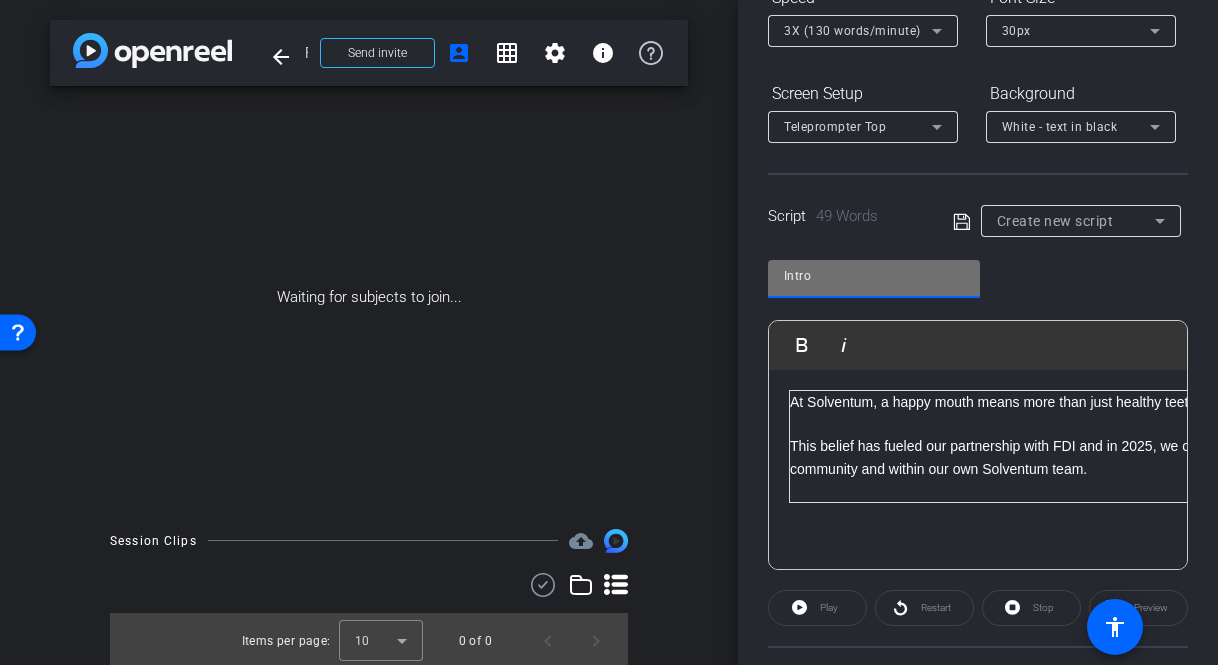 click on "This belief has fueled our partnership with FDI and in 2025, we celebrated World Oral Health Day with impactful initiatives both in the community and within our own Solventum team." at bounding box center [1224, 457] 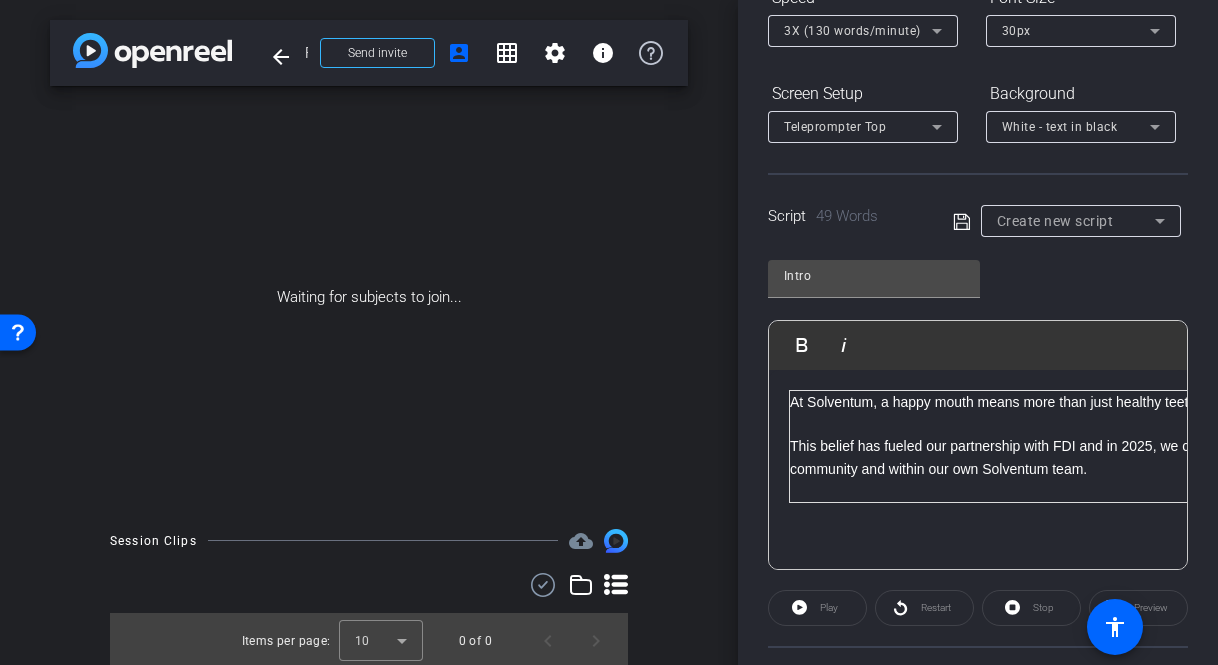 scroll, scrollTop: 10, scrollLeft: 0, axis: vertical 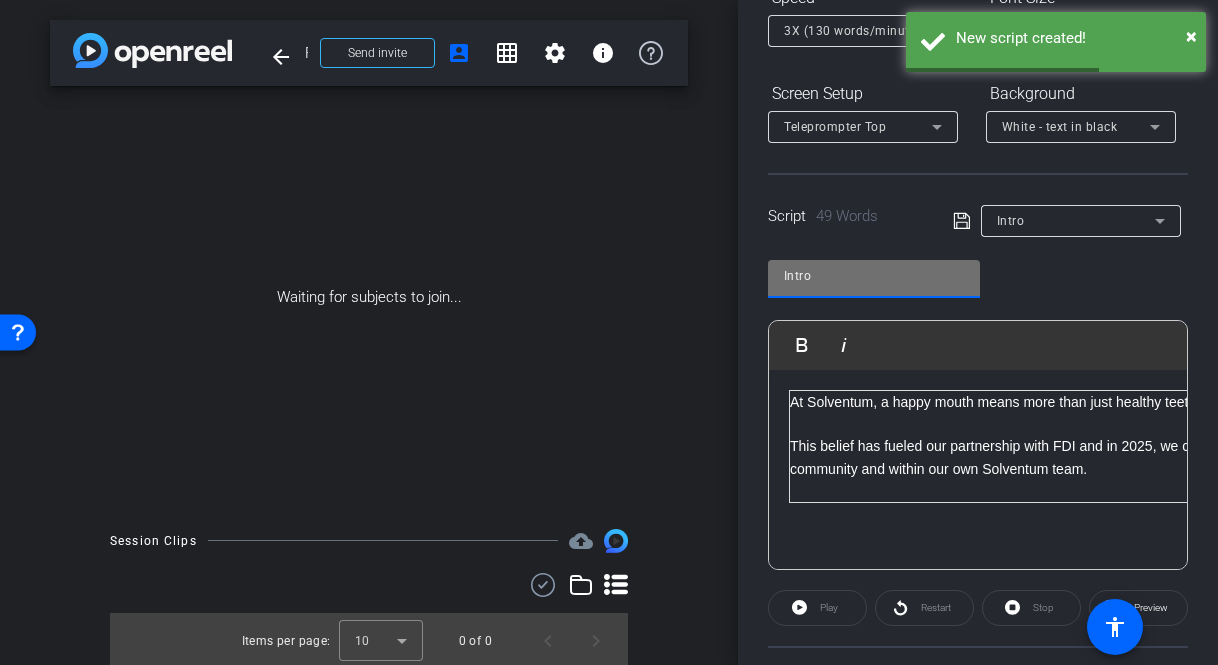click on "Intro" at bounding box center [874, 276] 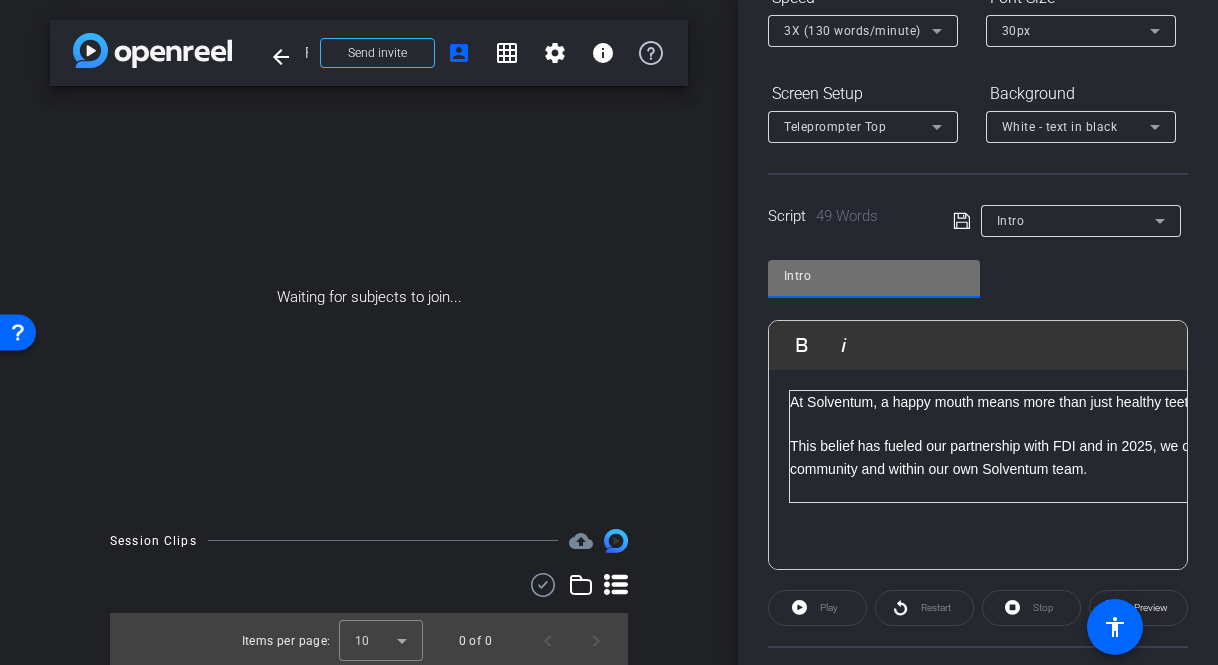 click on "Intro" at bounding box center [874, 276] 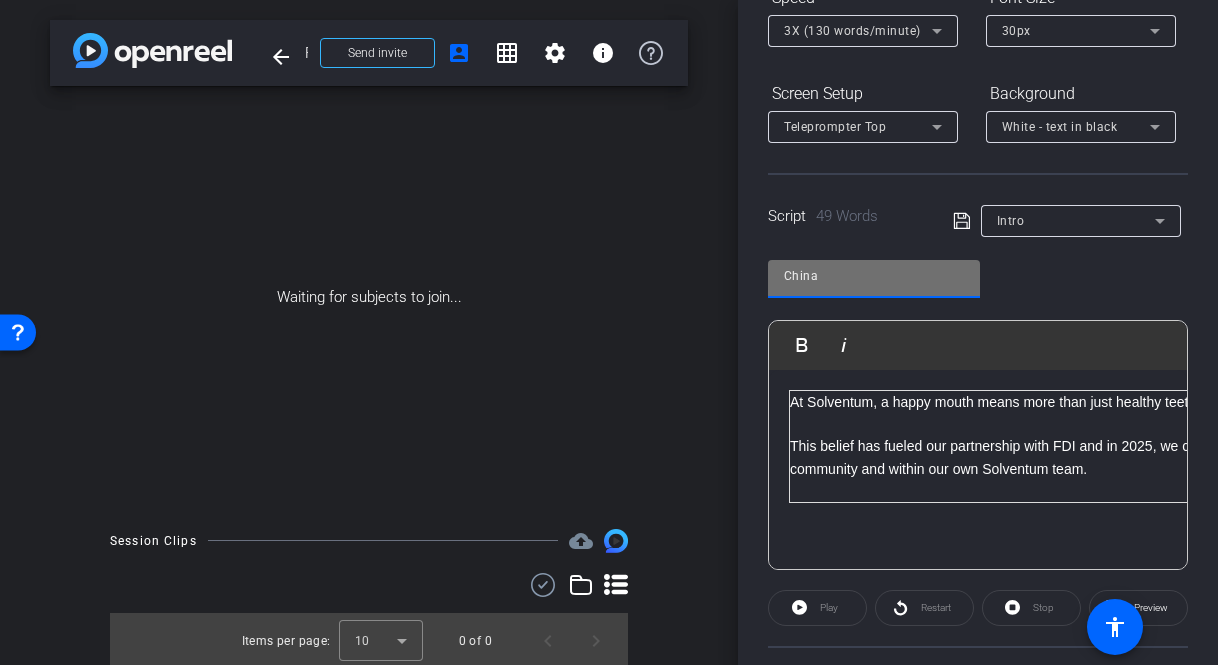 type on "China" 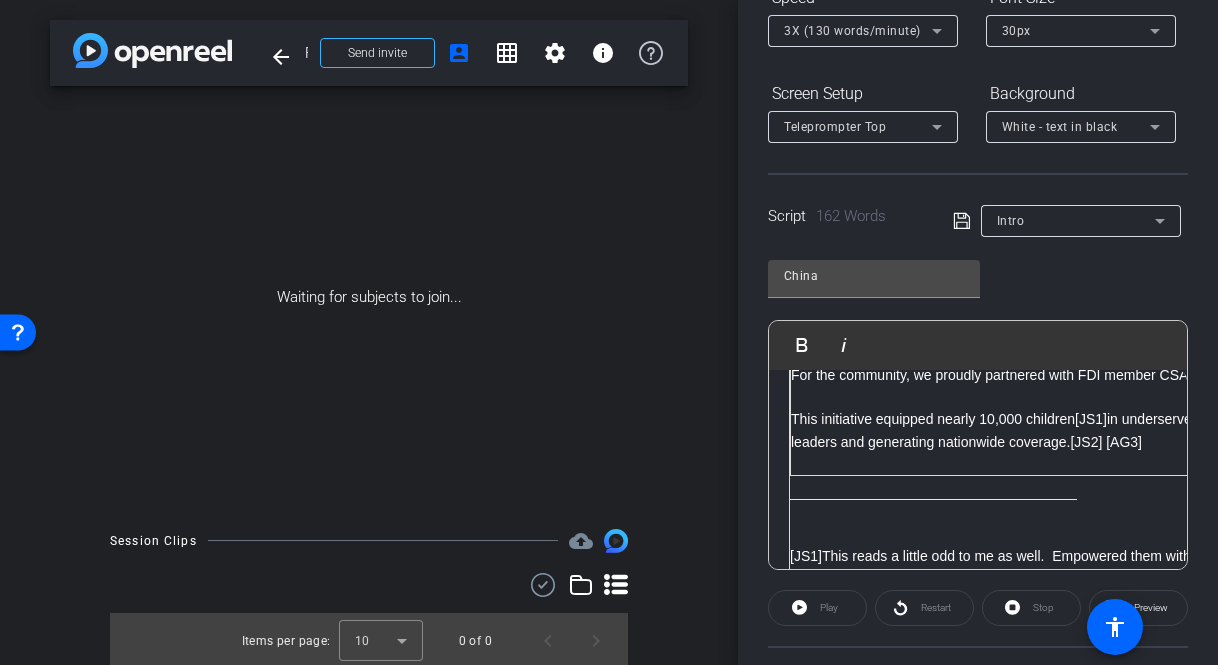 scroll, scrollTop: 0, scrollLeft: 0, axis: both 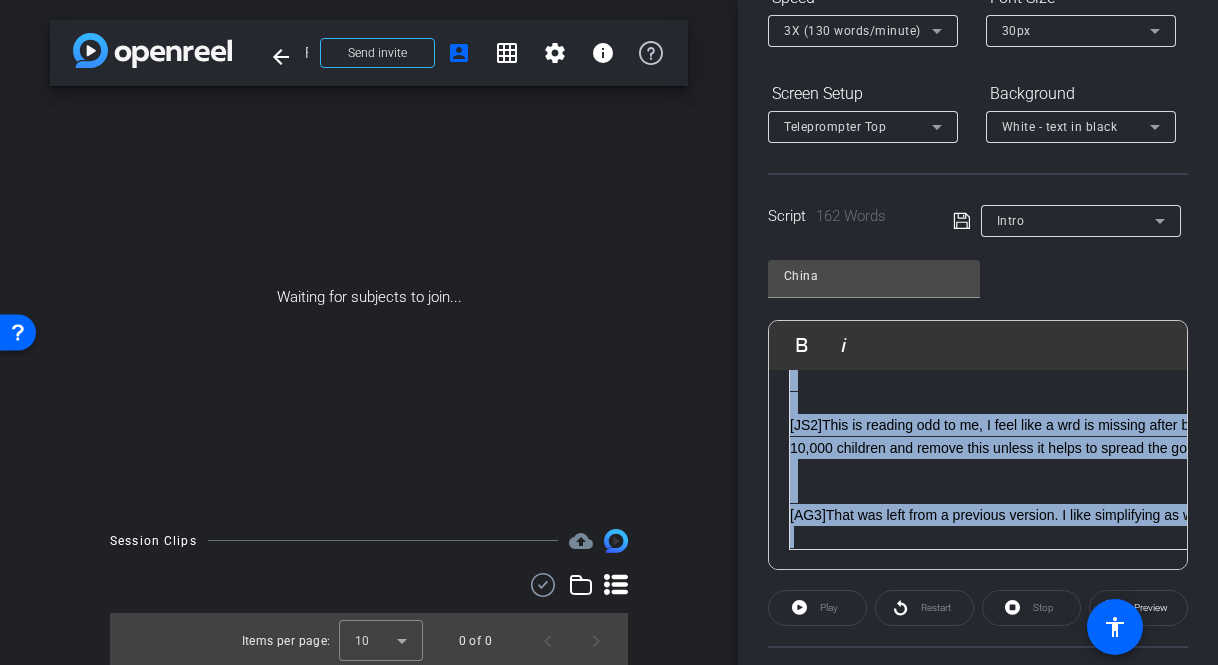 drag, startPoint x: 805, startPoint y: 489, endPoint x: 1097, endPoint y: 535, distance: 295.60107 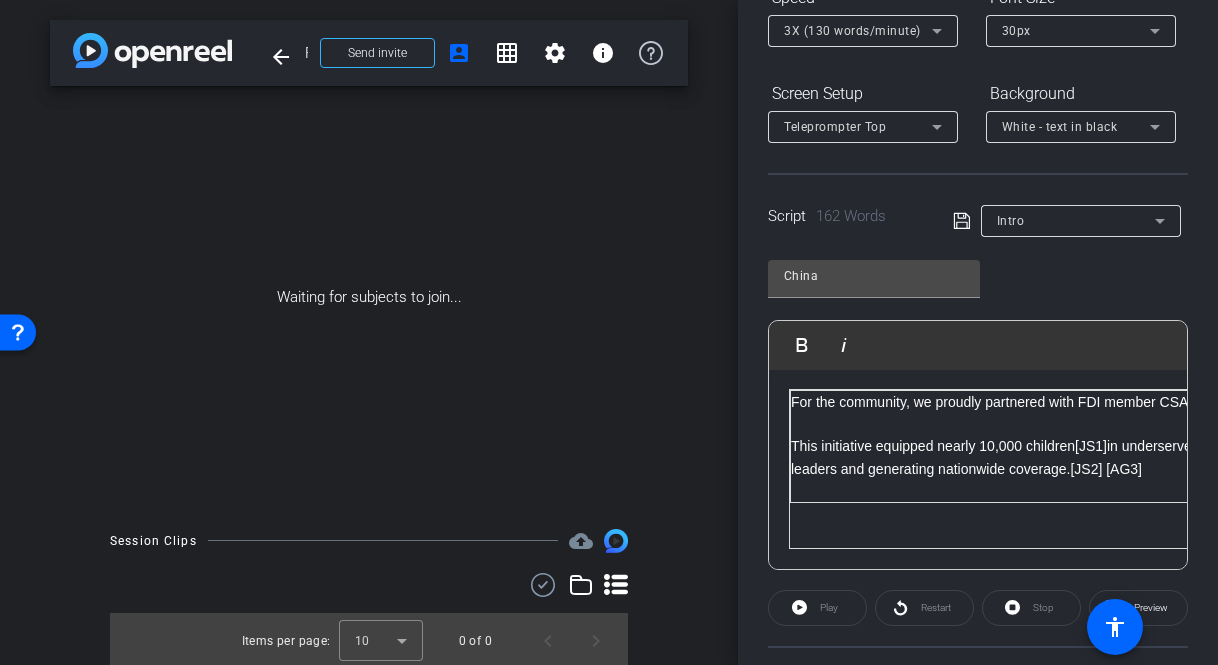 scroll, scrollTop: 11, scrollLeft: 0, axis: vertical 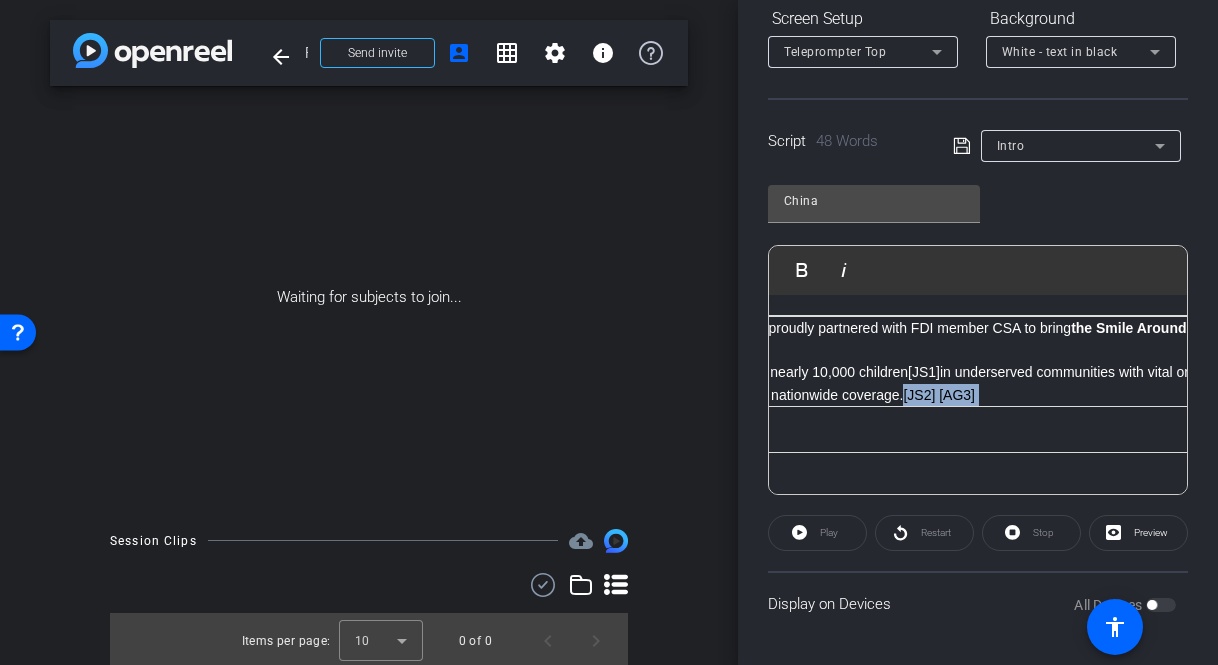 drag, startPoint x: 1035, startPoint y: 392, endPoint x: 1121, endPoint y: 407, distance: 87.29834 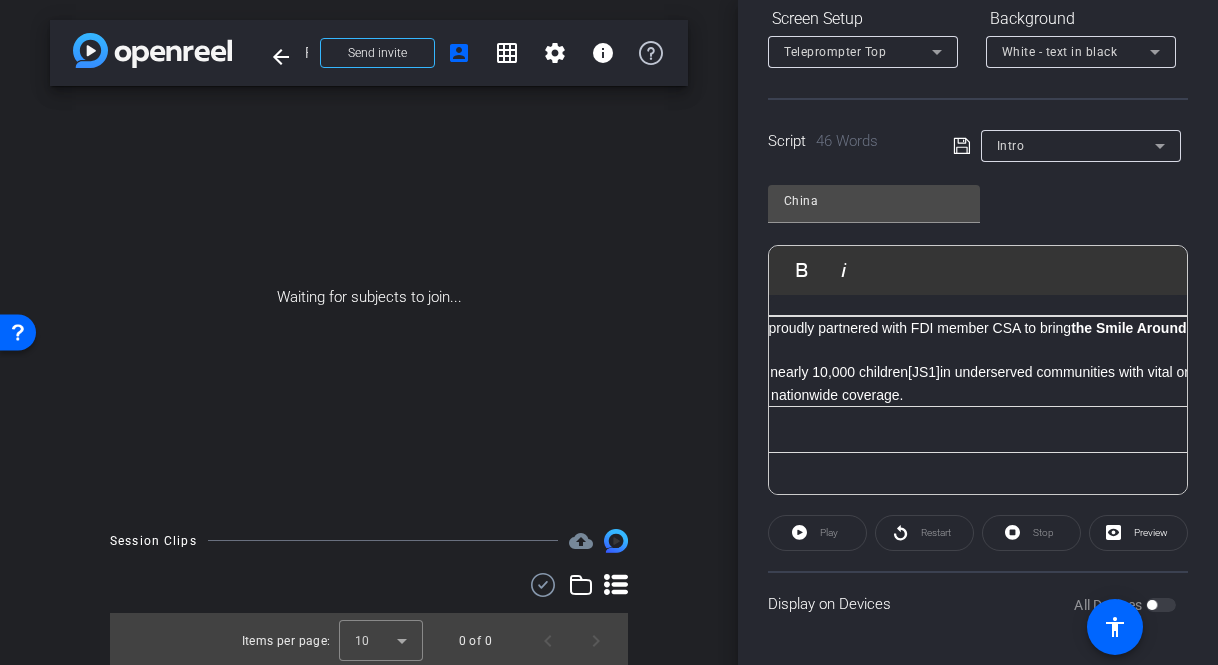scroll, scrollTop: 10, scrollLeft: 21, axis: both 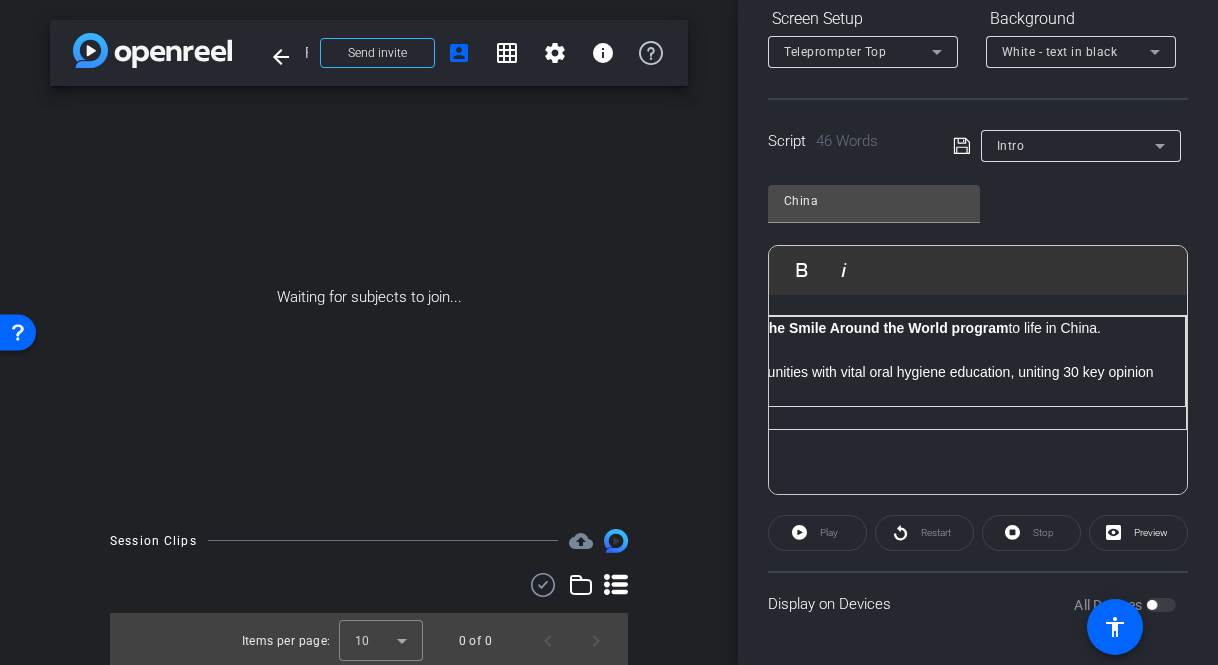 type 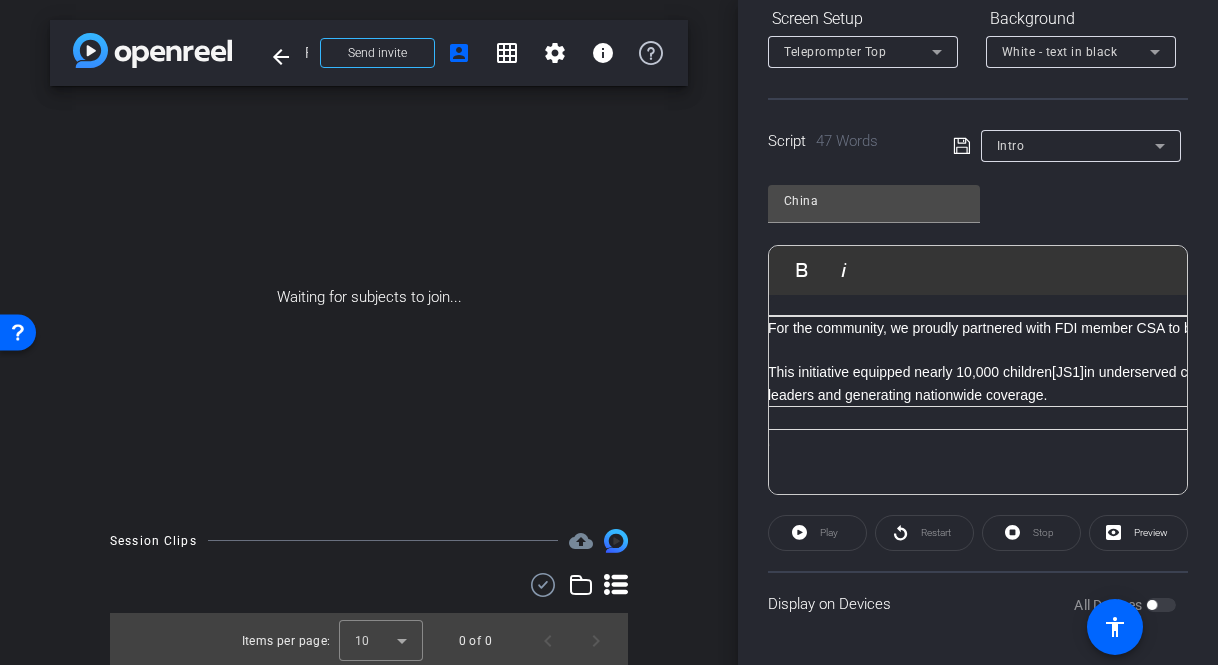click on "For the community, we proudly partnered with FDI member CSA to bring  the Smile Around the World program  to life in [COUNTRY]. This initiative equipped nearly 10,000 children  [JS1]  in underserved communities with vital oral hygiene education, uniting 30 key opinion leaders and generating nationwide coverage. \" 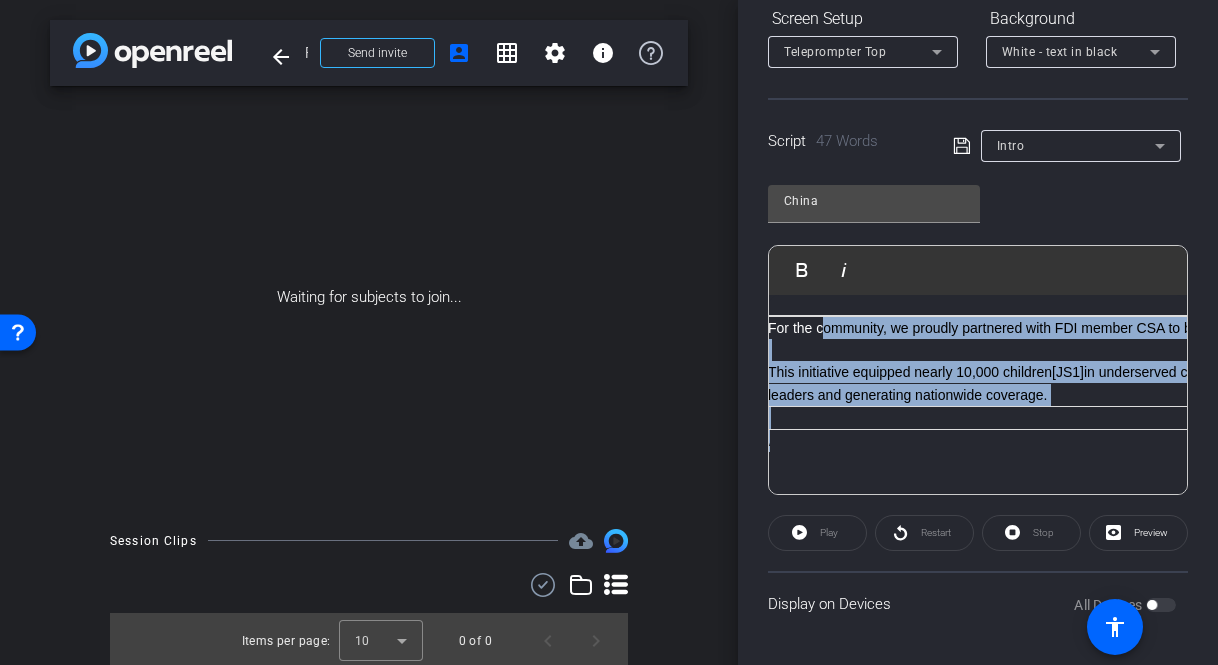 scroll, scrollTop: 0, scrollLeft: 23, axis: horizontal 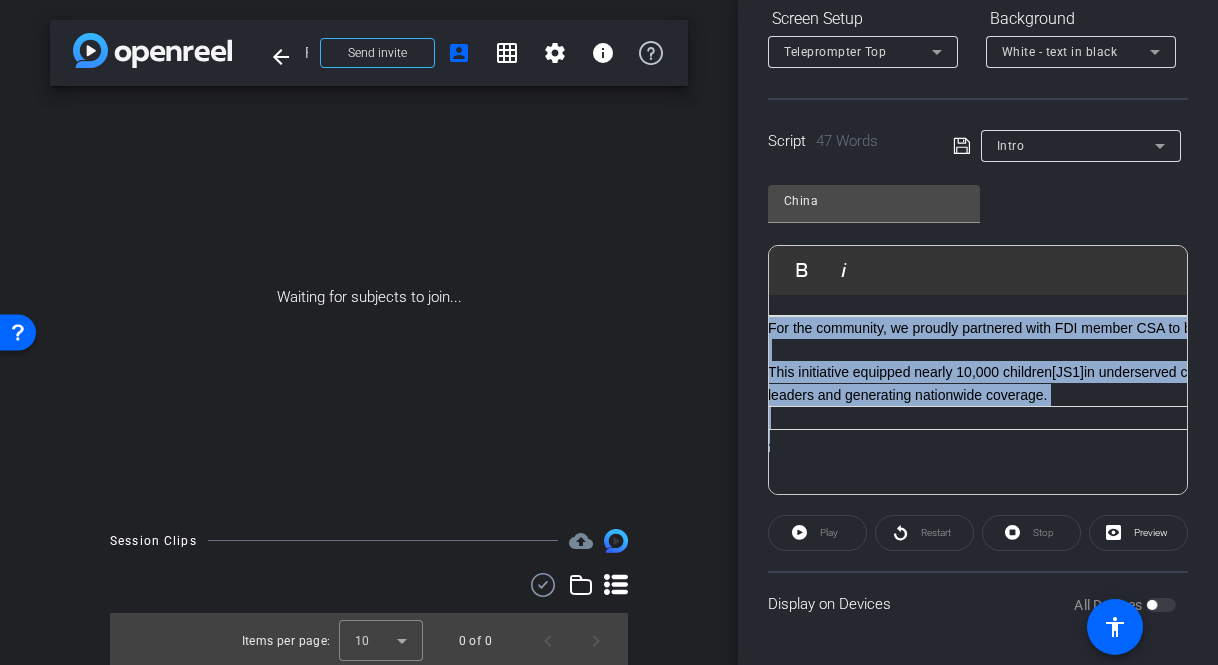 drag, startPoint x: 992, startPoint y: 437, endPoint x: 816, endPoint y: 310, distance: 217.03687 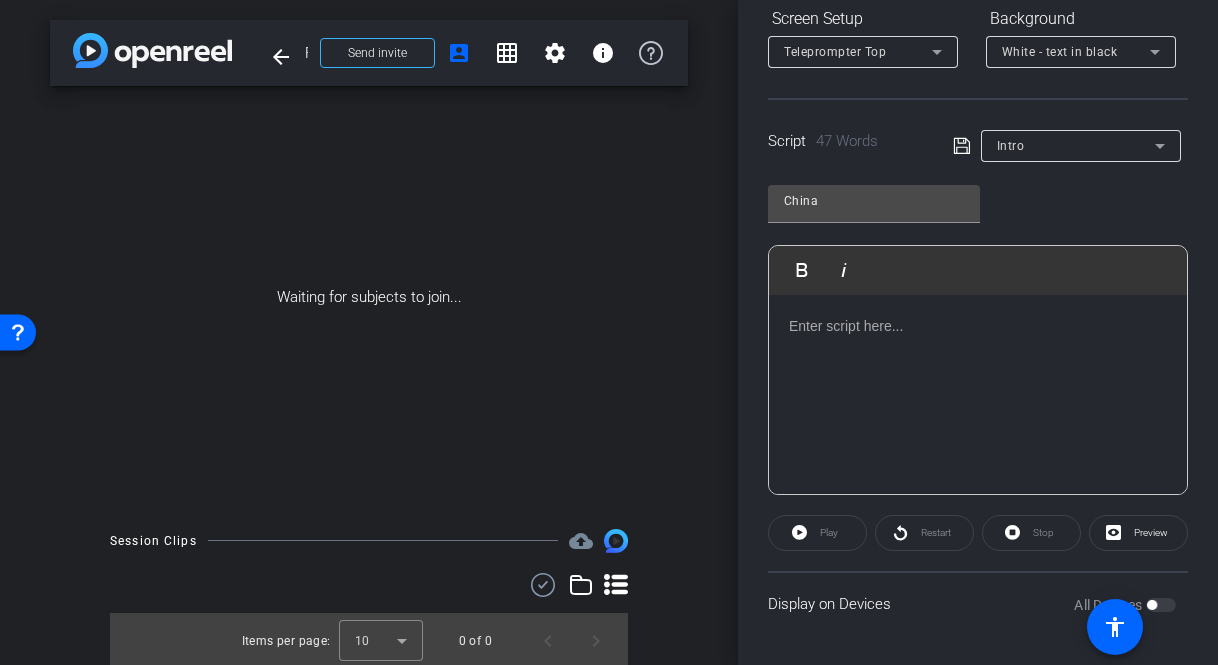 scroll, scrollTop: 0, scrollLeft: 0, axis: both 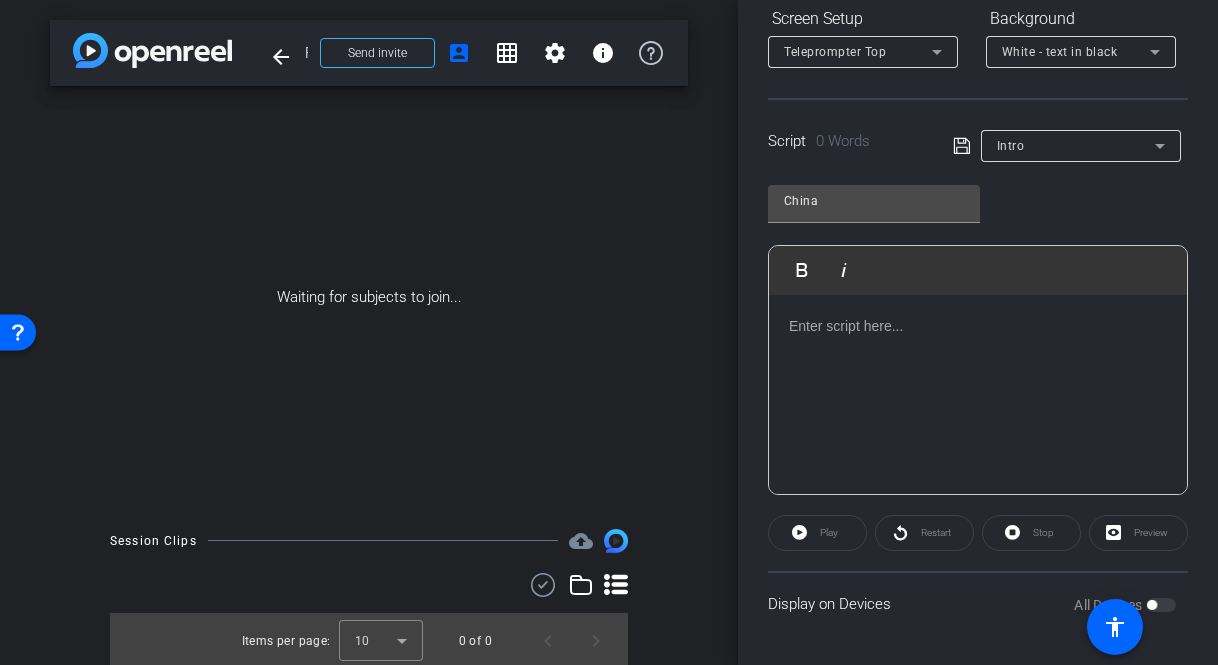 click 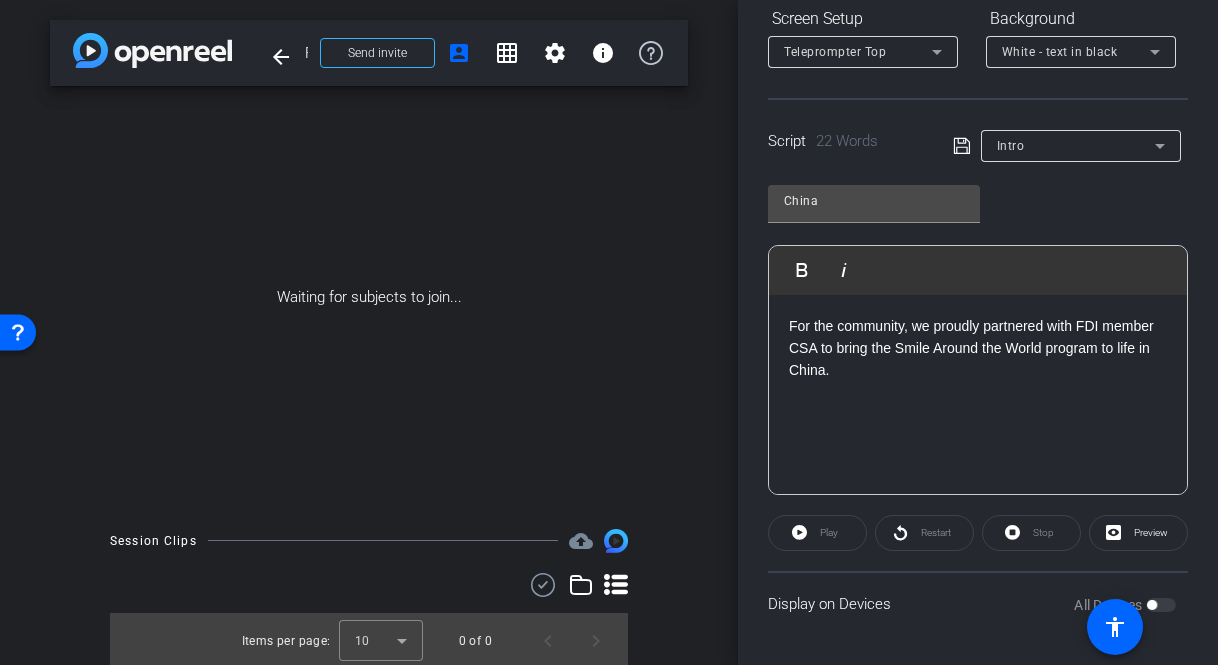 scroll, scrollTop: 1433, scrollLeft: 2, axis: both 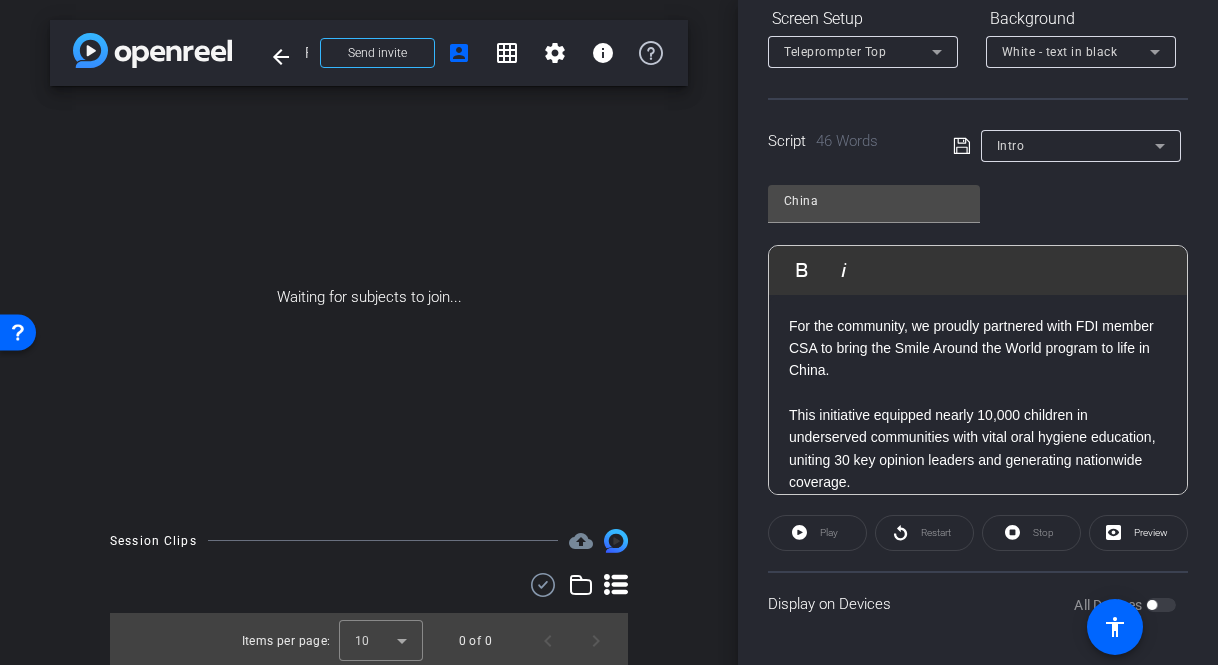 click on "This initiative equipped nearly 10,000 children in underserved communities with vital oral hygiene education, uniting 30 key opinion leaders and generating nationwide coverage." 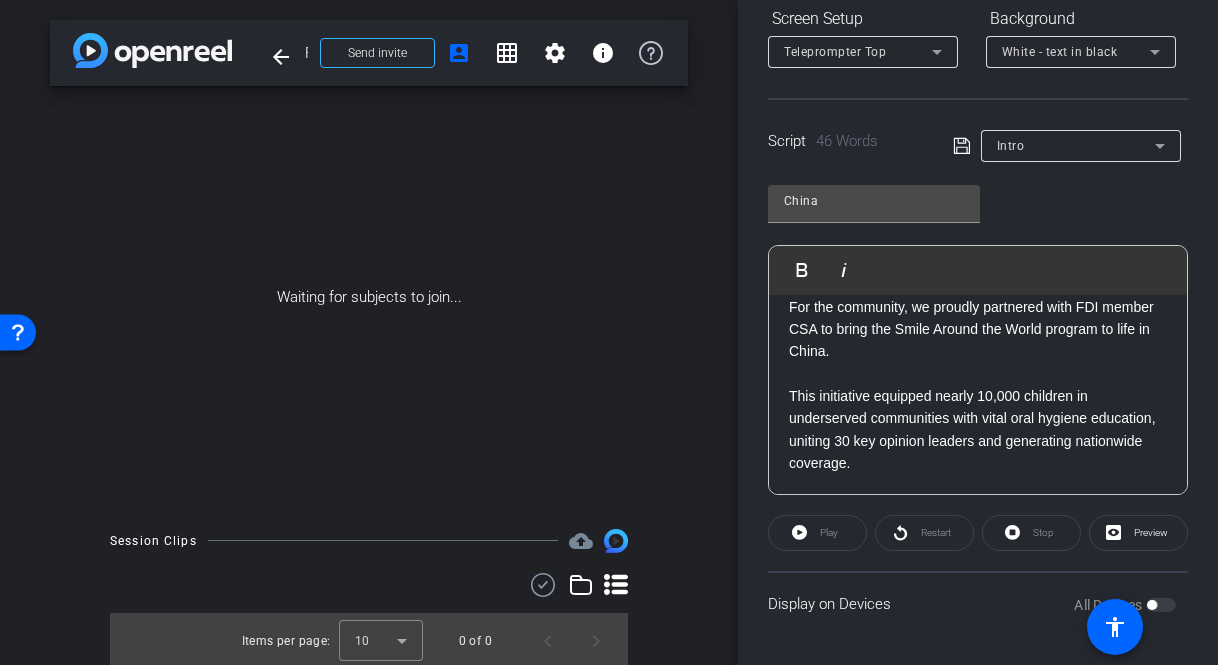 scroll, scrollTop: 0, scrollLeft: 0, axis: both 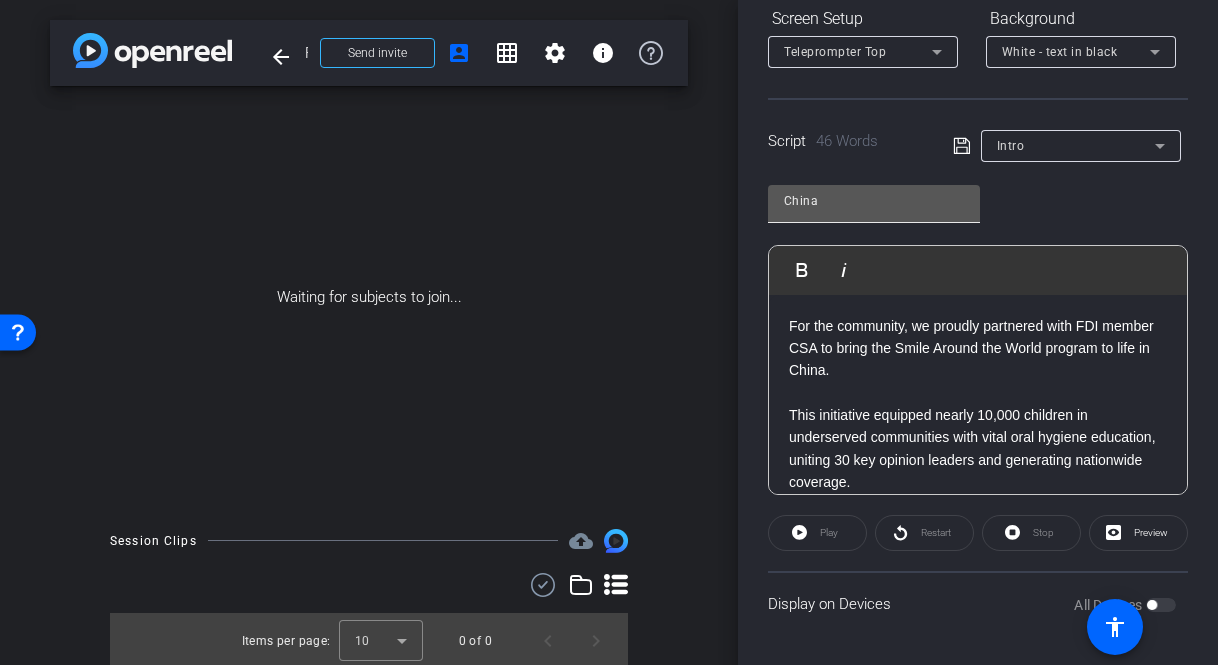 click on "China" at bounding box center [874, 201] 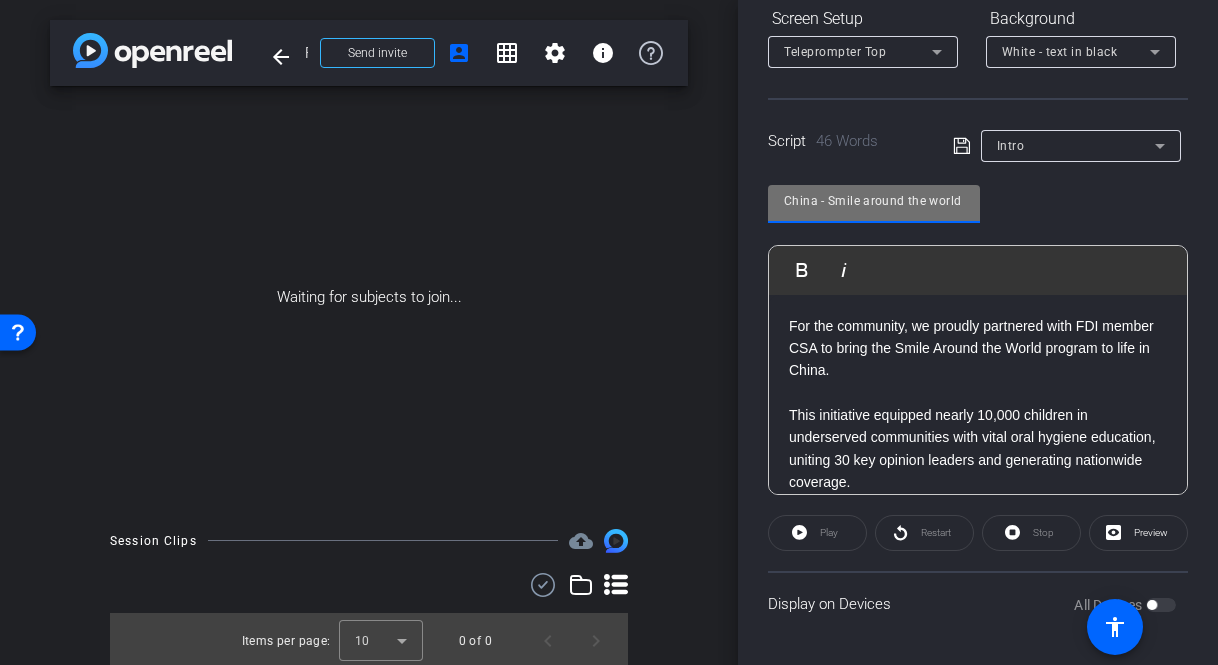 type on "China - Smile around the world" 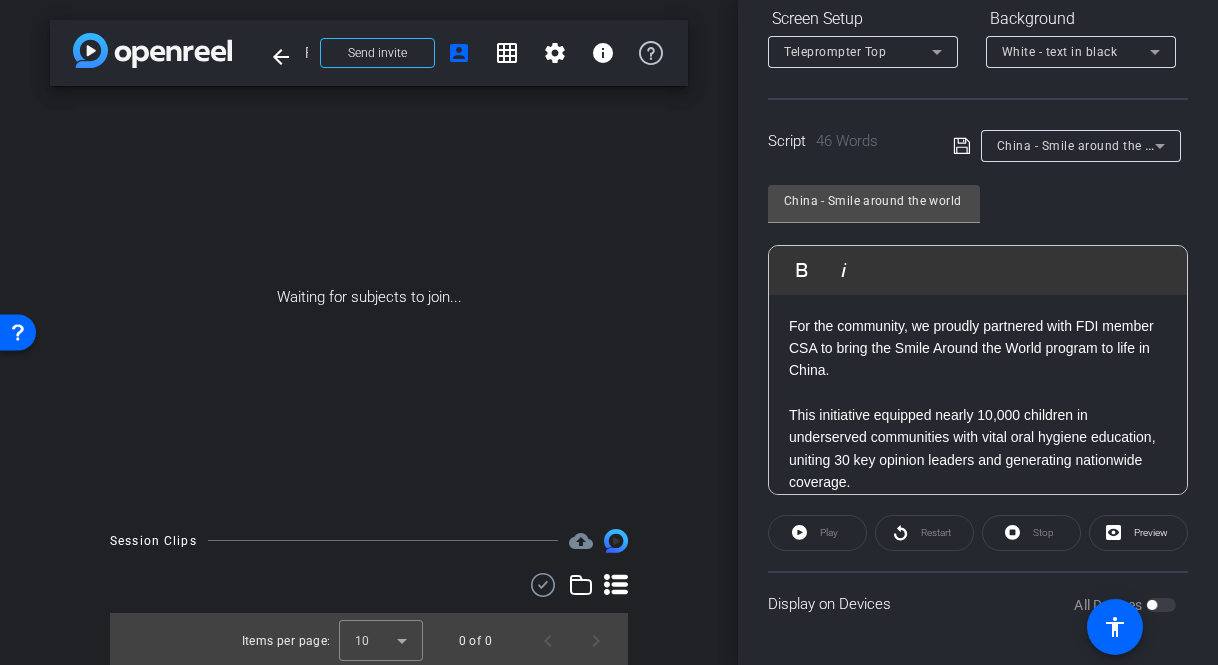click on "46 Words" 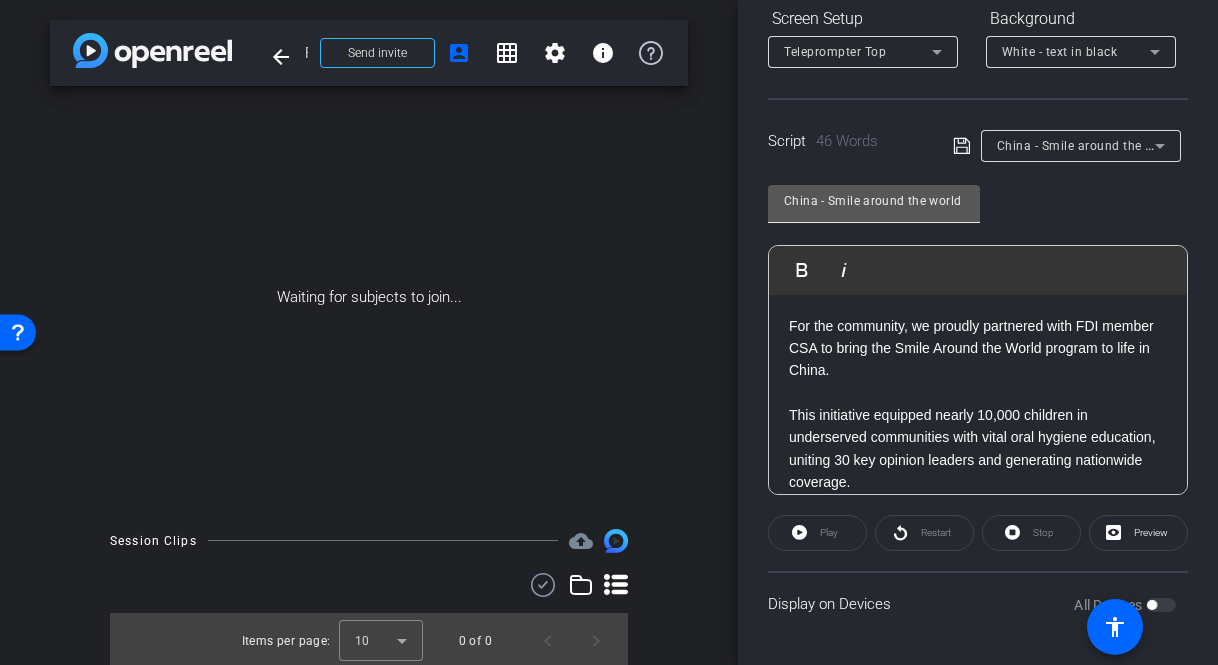 click on "China - Smile around the world" at bounding box center (874, 201) 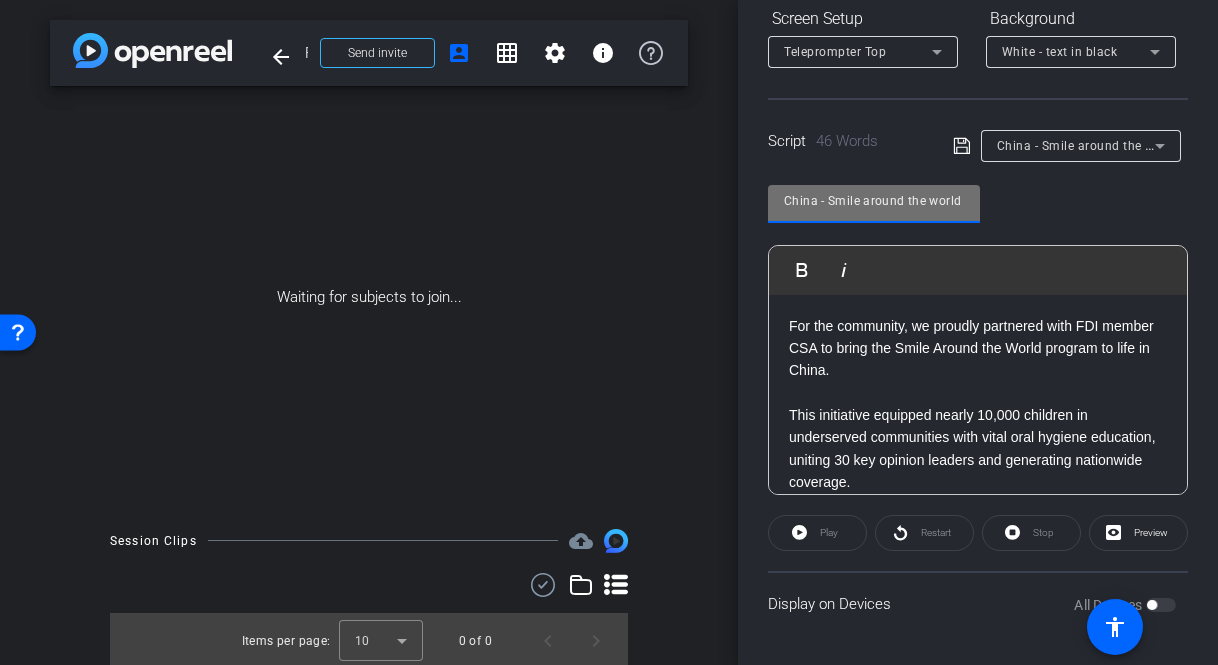 click on "China - Smile around the world" at bounding box center [874, 201] 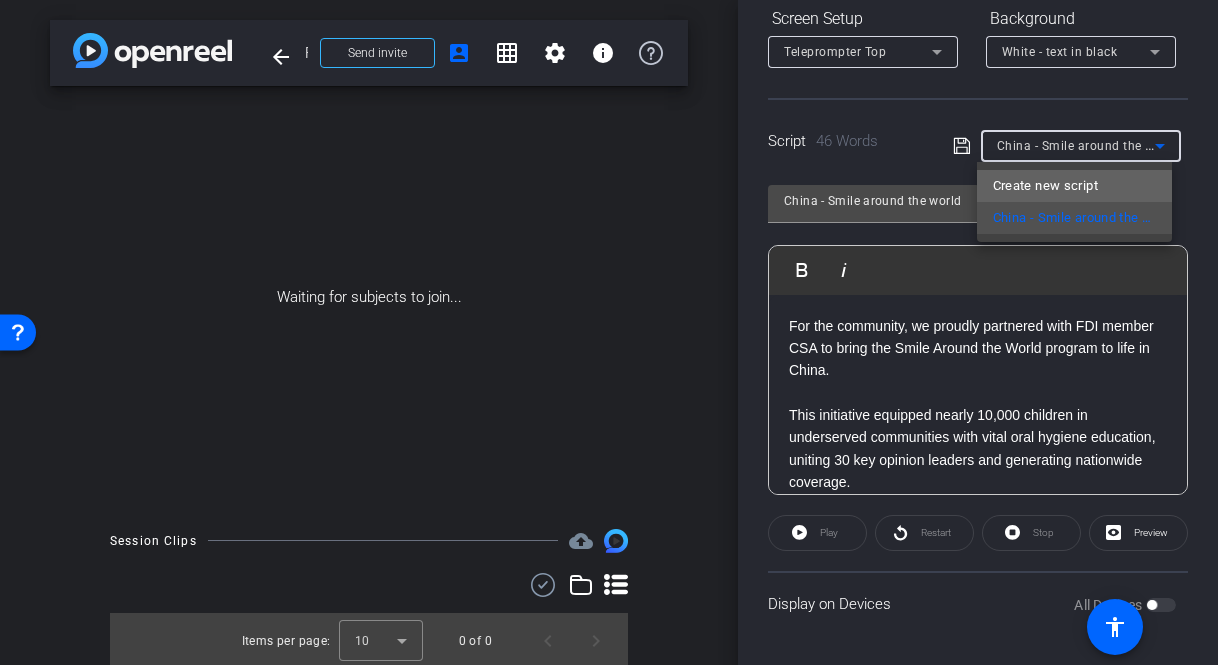 click on "Create new script" at bounding box center (1045, 186) 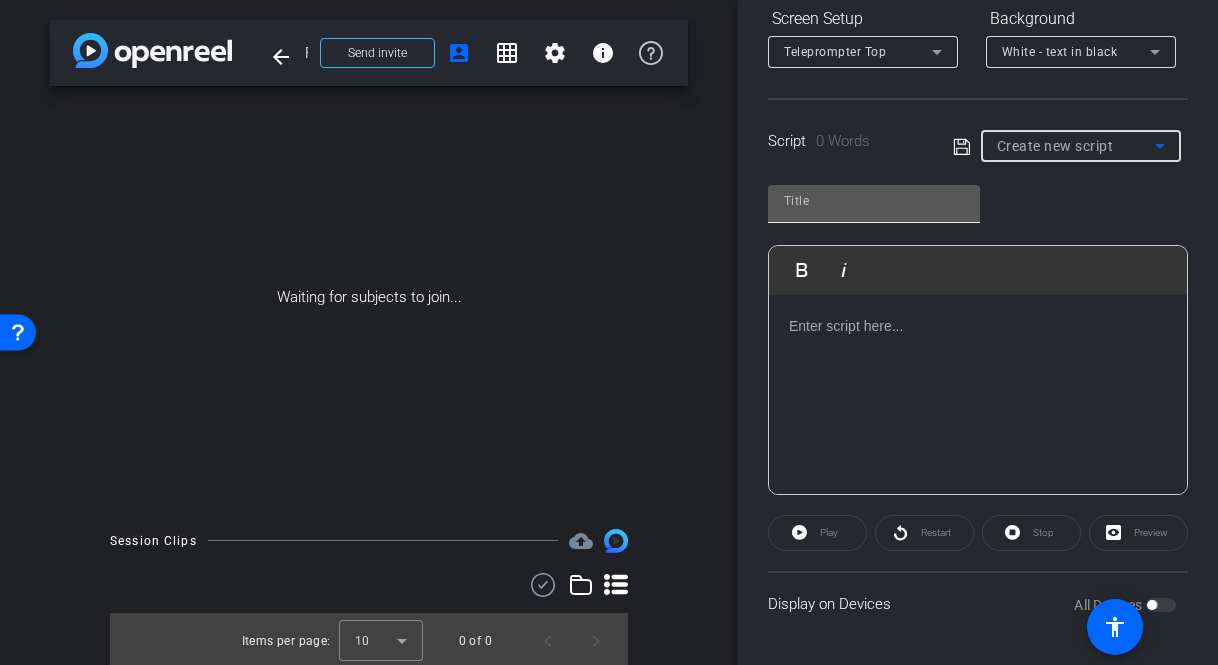 click at bounding box center (874, 201) 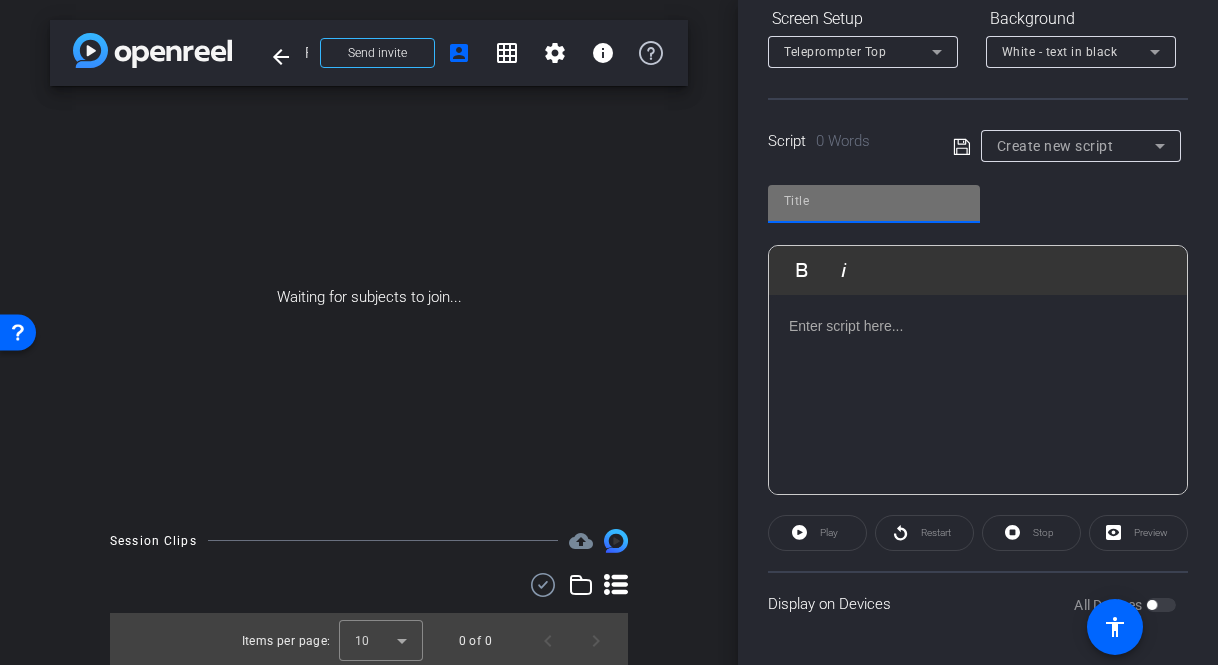 click at bounding box center (874, 201) 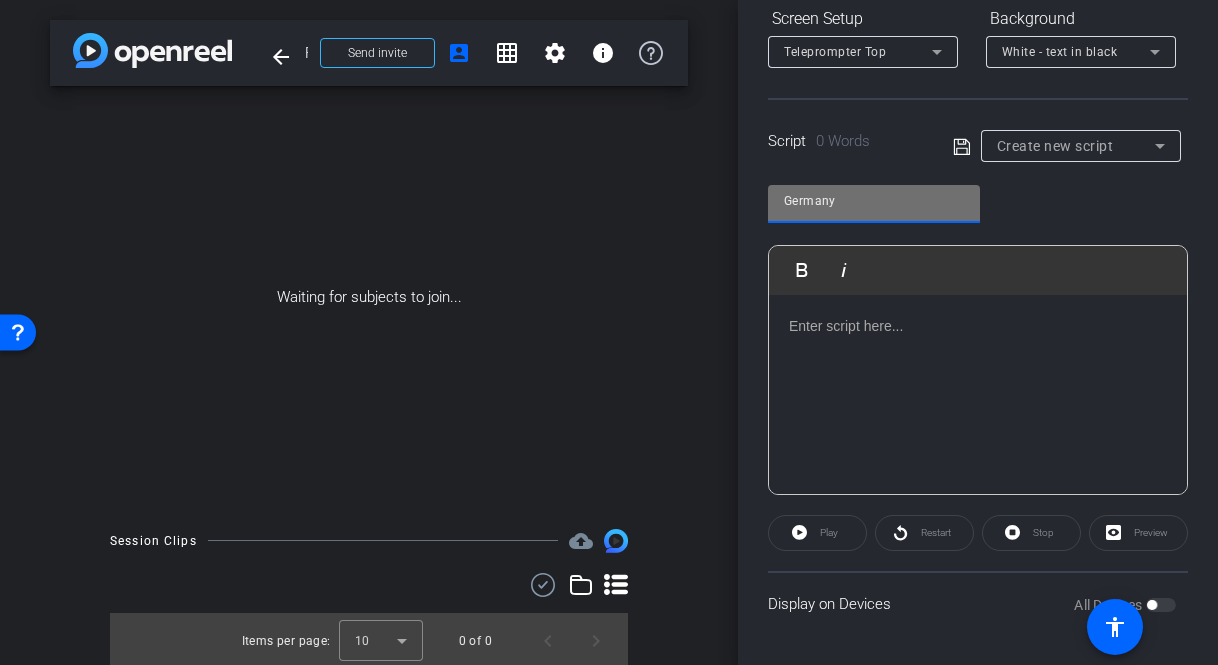 click 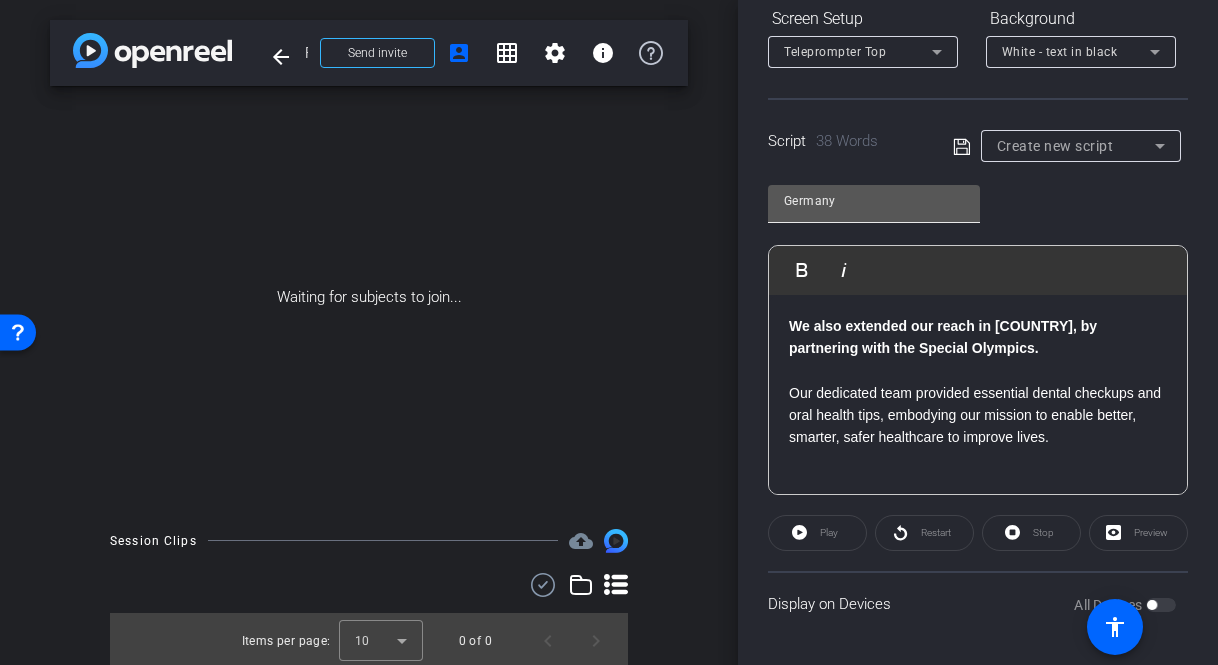 click on "Germany" at bounding box center (874, 201) 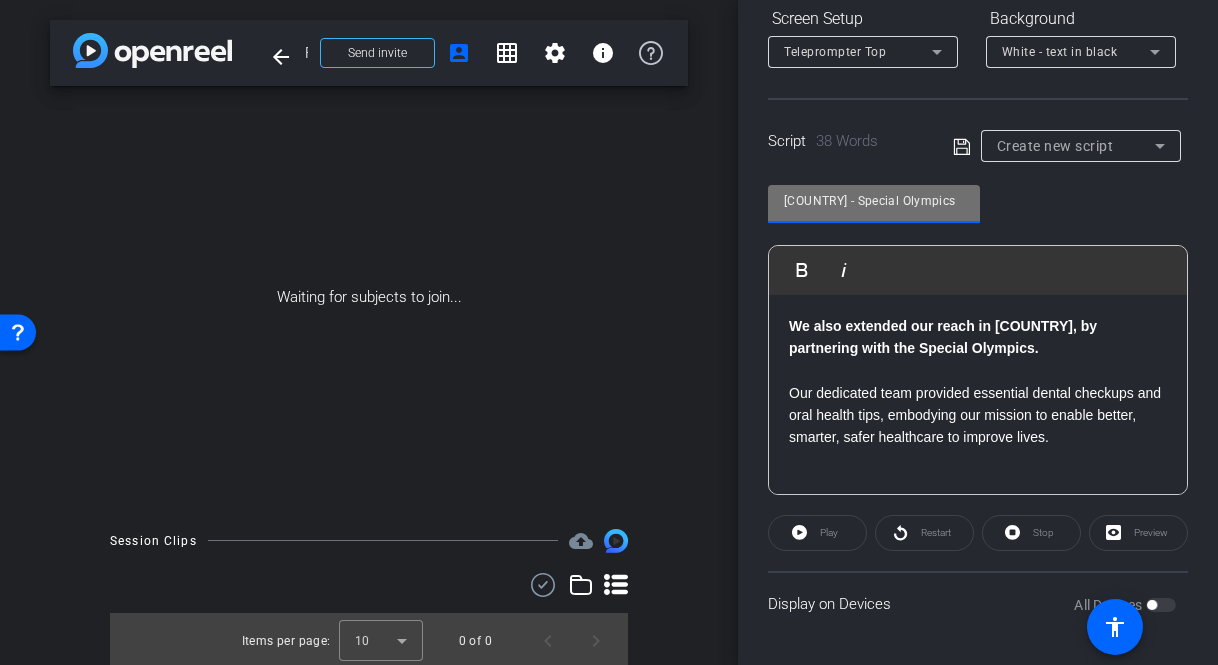 type on "[COUNTRY] - Special Olympics" 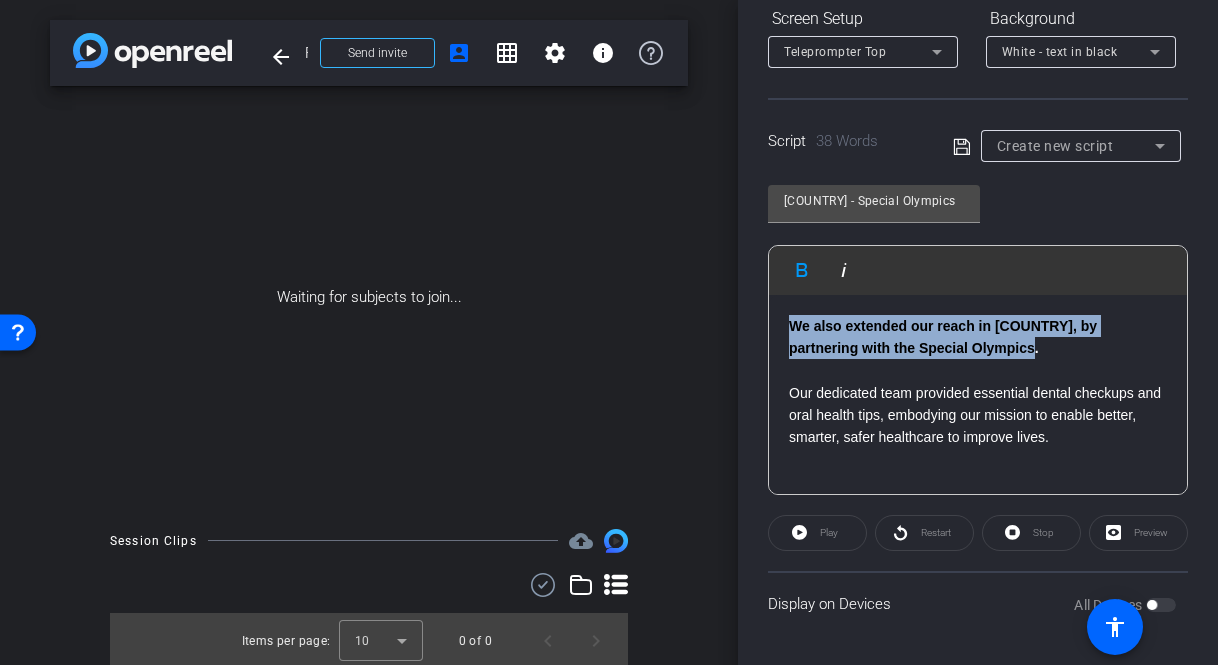 drag, startPoint x: 979, startPoint y: 343, endPoint x: 769, endPoint y: 324, distance: 210.85777 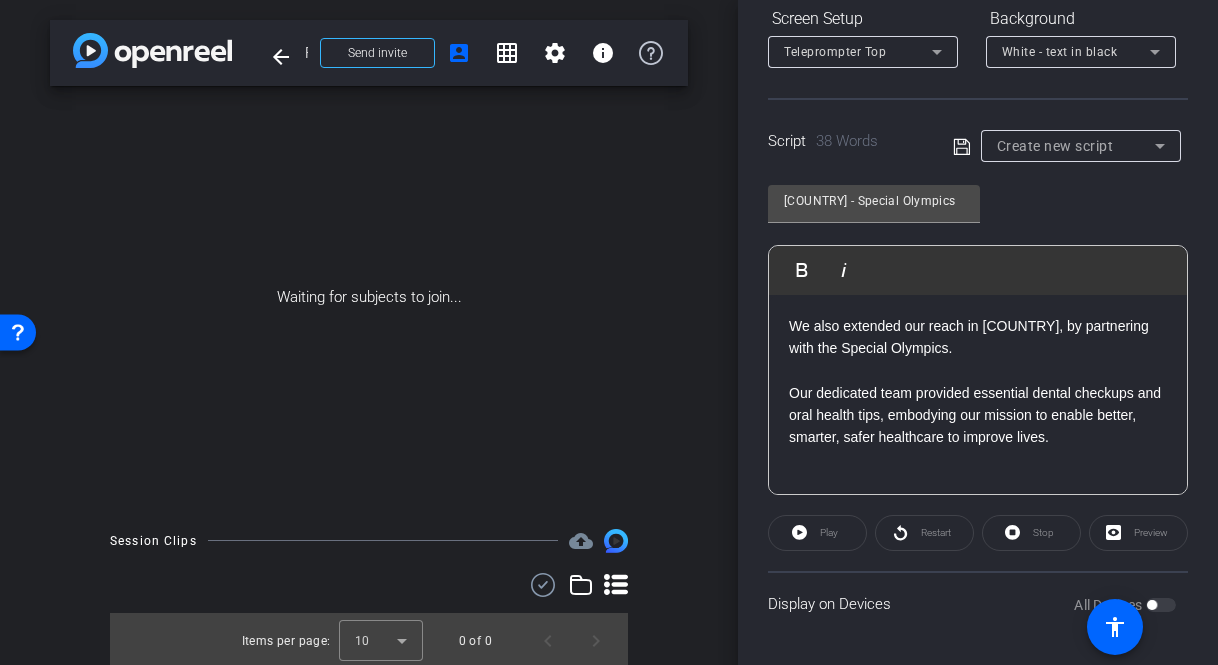 click on "We also extended our reach in [COUNTRY], by partnering with the Special Olympics." at bounding box center (978, 337) 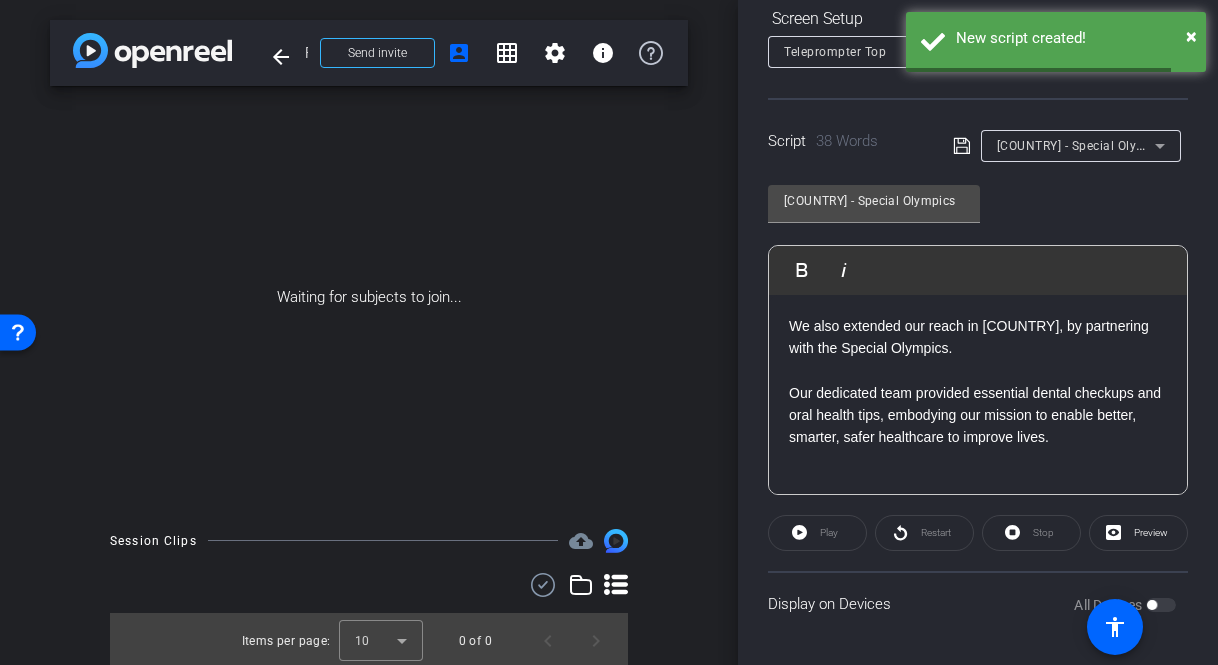 click on "[COUNTRY] - Special Olympics" at bounding box center (1084, 145) 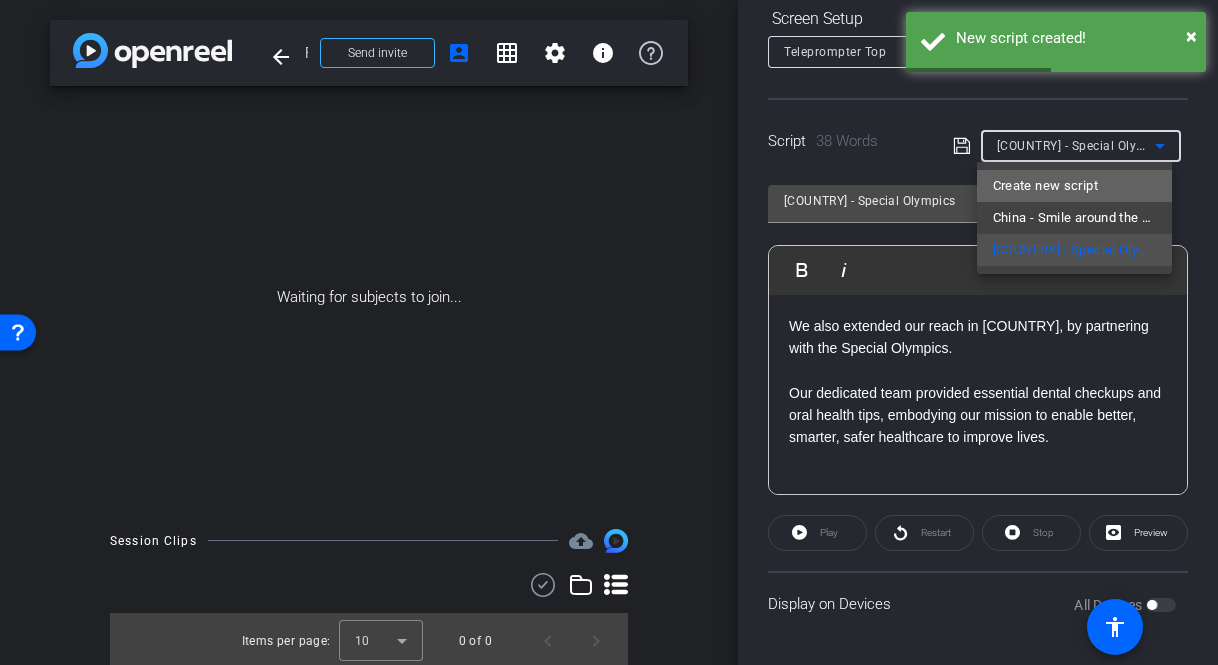 click on "Create new script" at bounding box center (1045, 186) 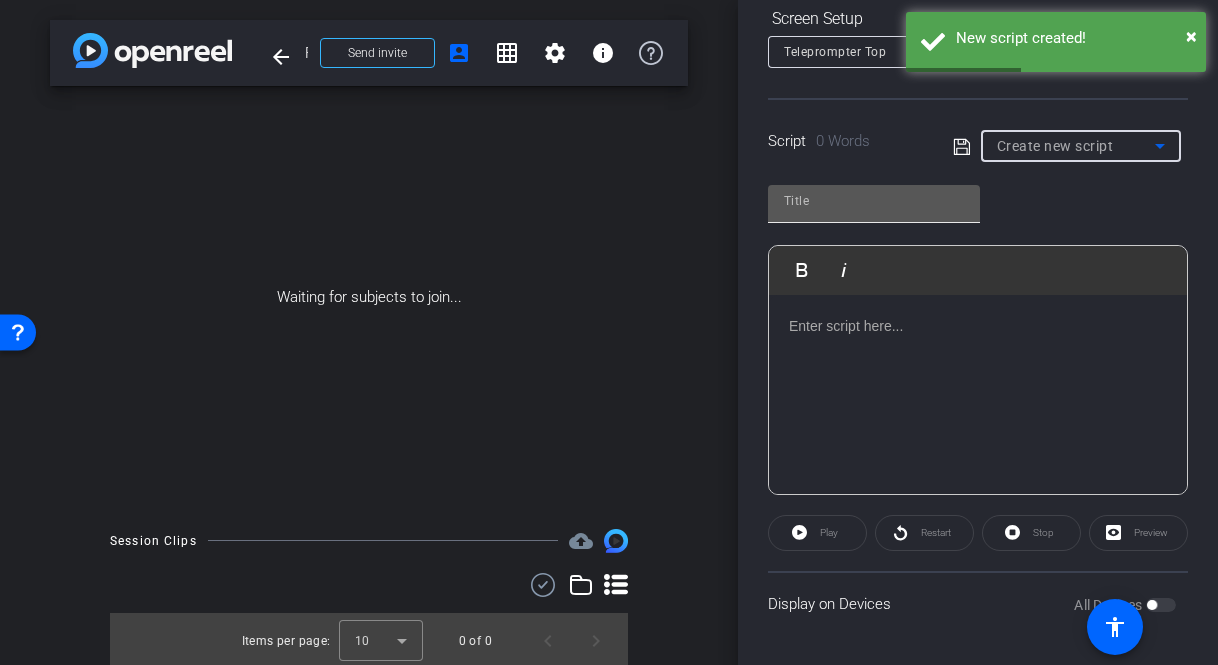 click at bounding box center (874, 201) 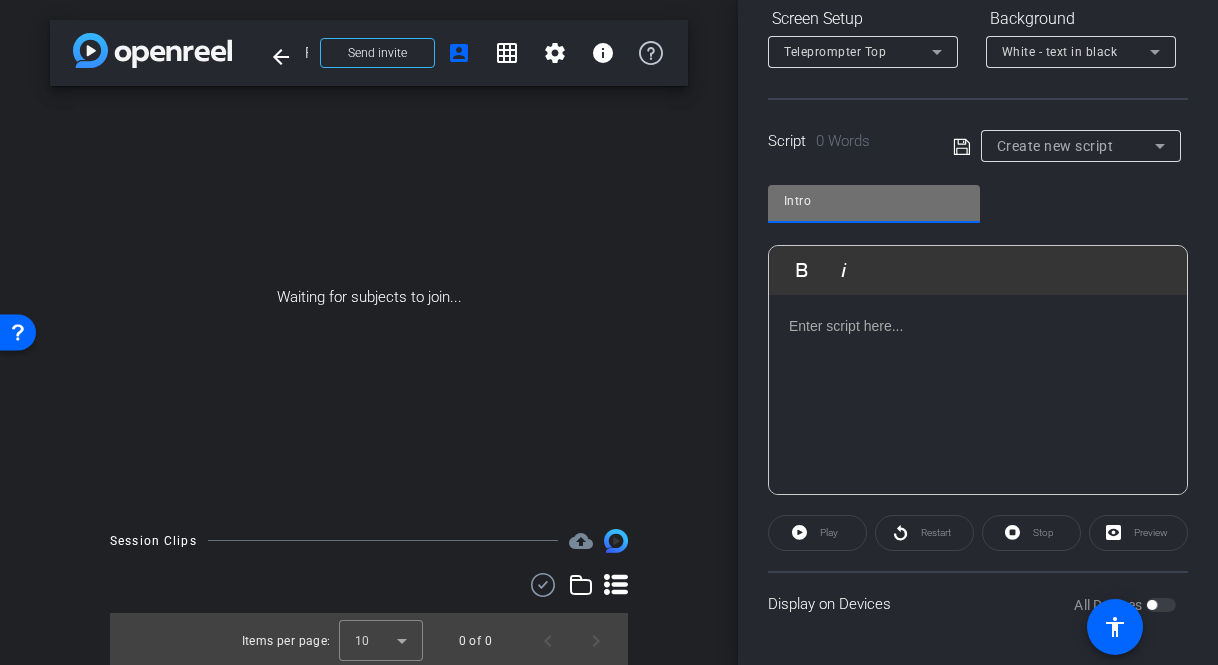 type on "Intro" 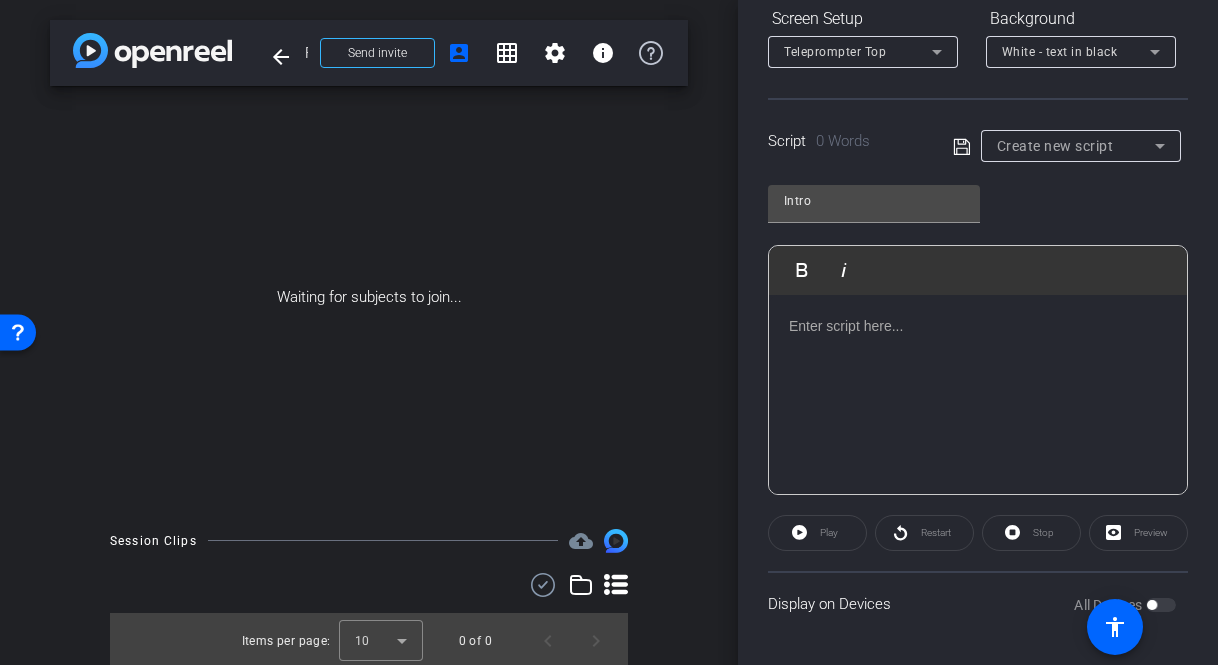 click 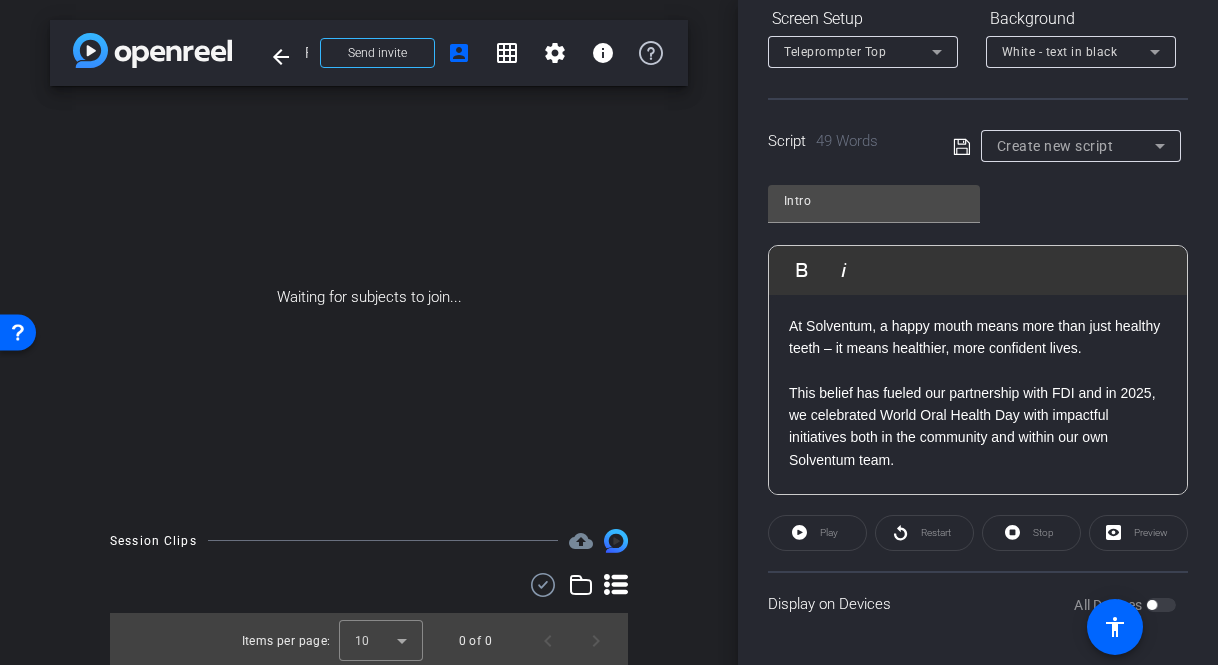 click 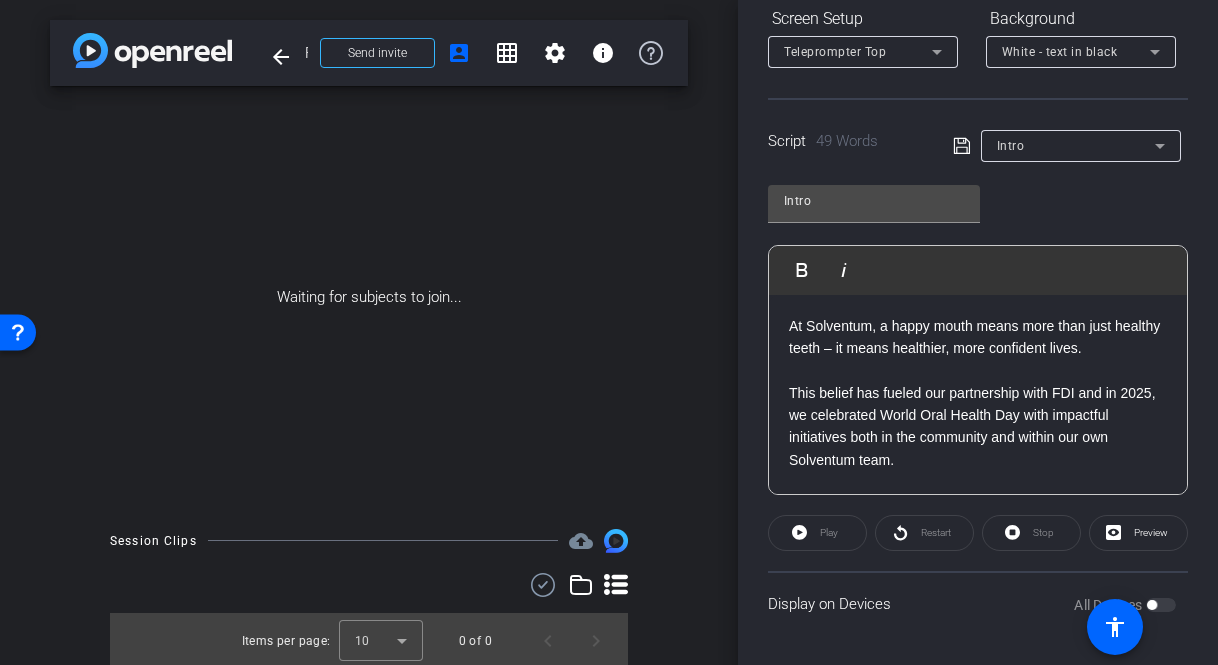 click on "Intro" at bounding box center [1011, 146] 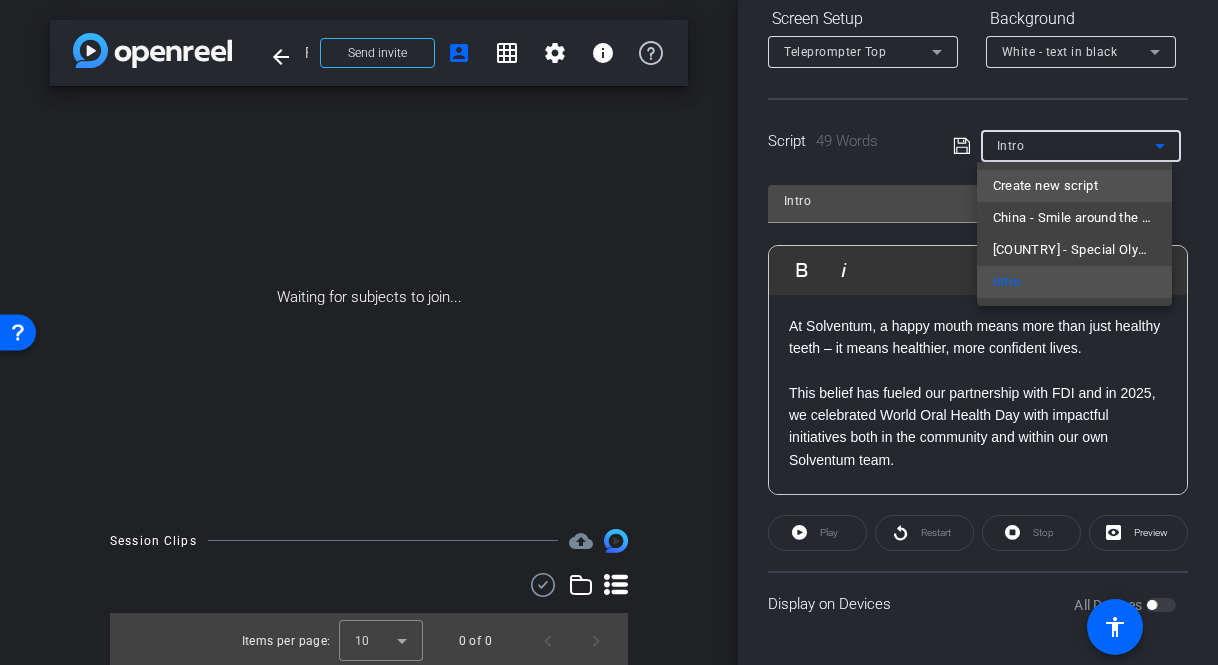 click on "Create new script" at bounding box center (1045, 186) 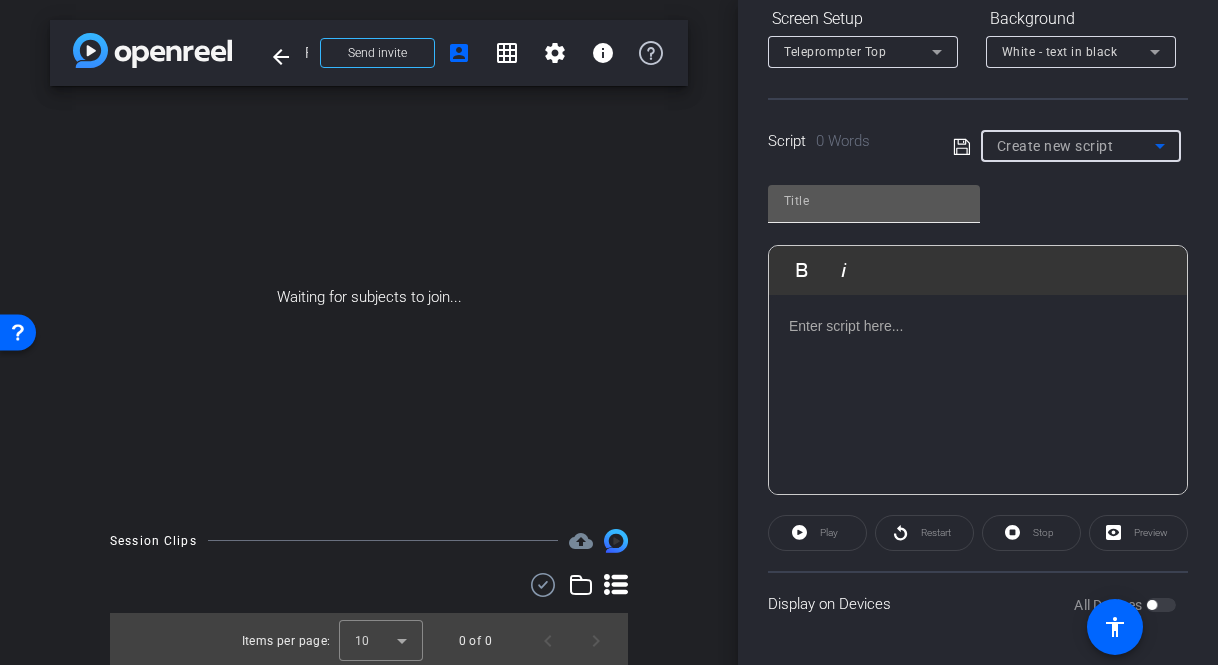 click at bounding box center [874, 201] 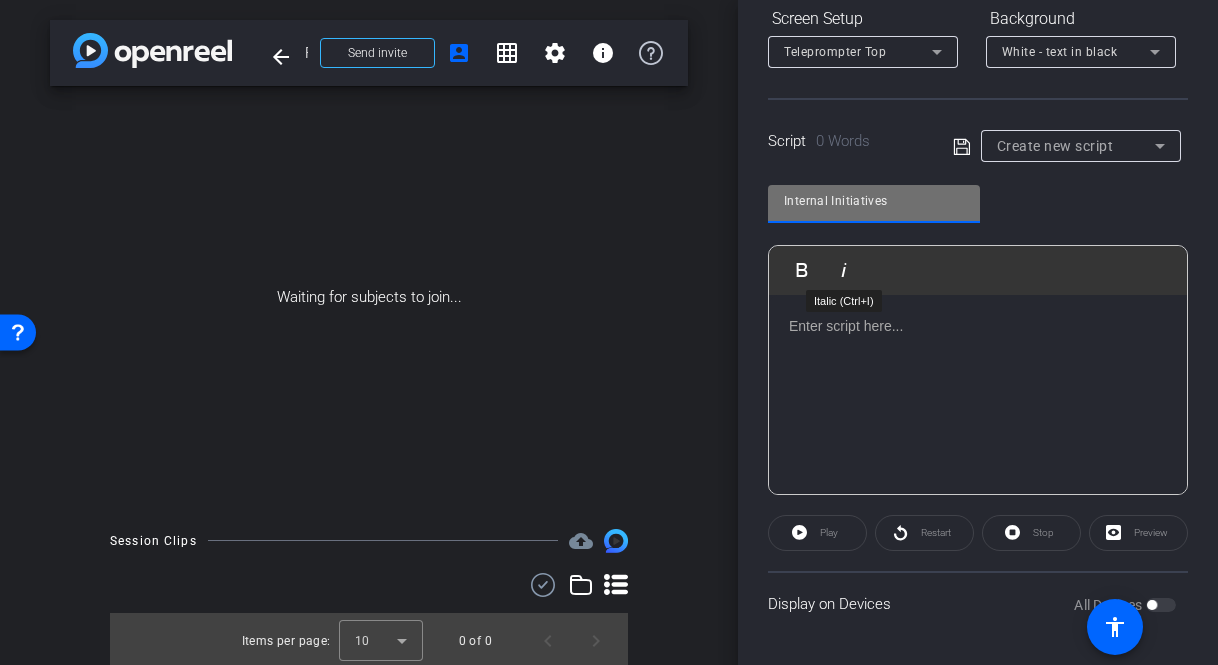 type on "Internal Initiatives" 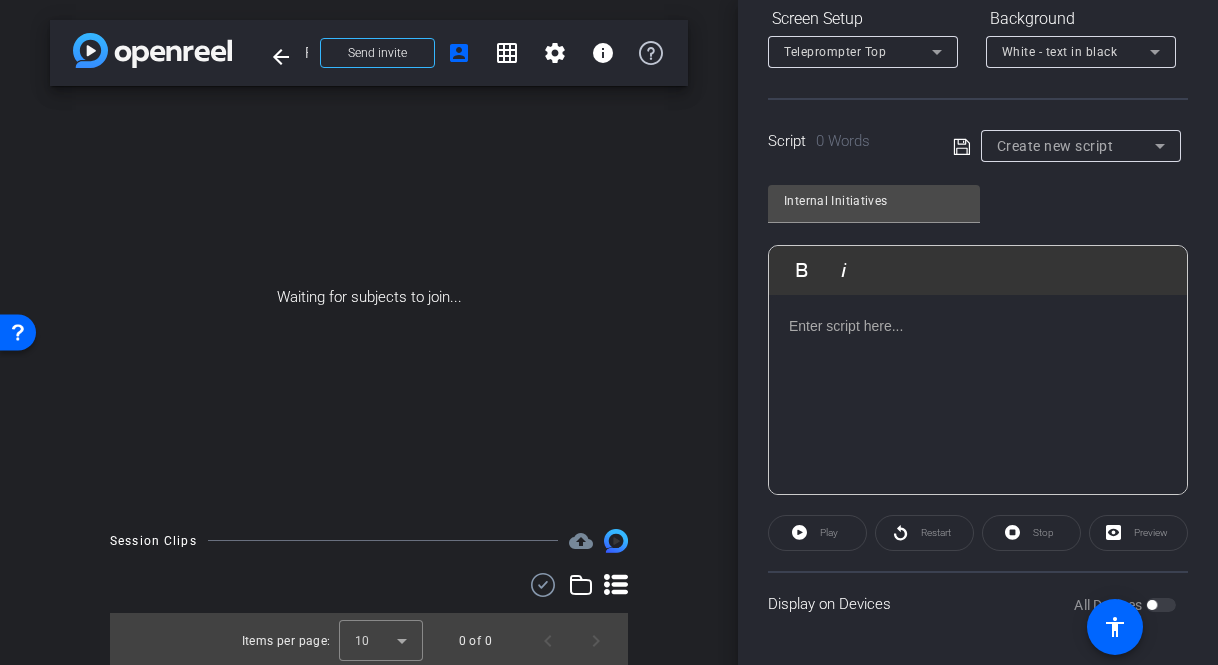 click 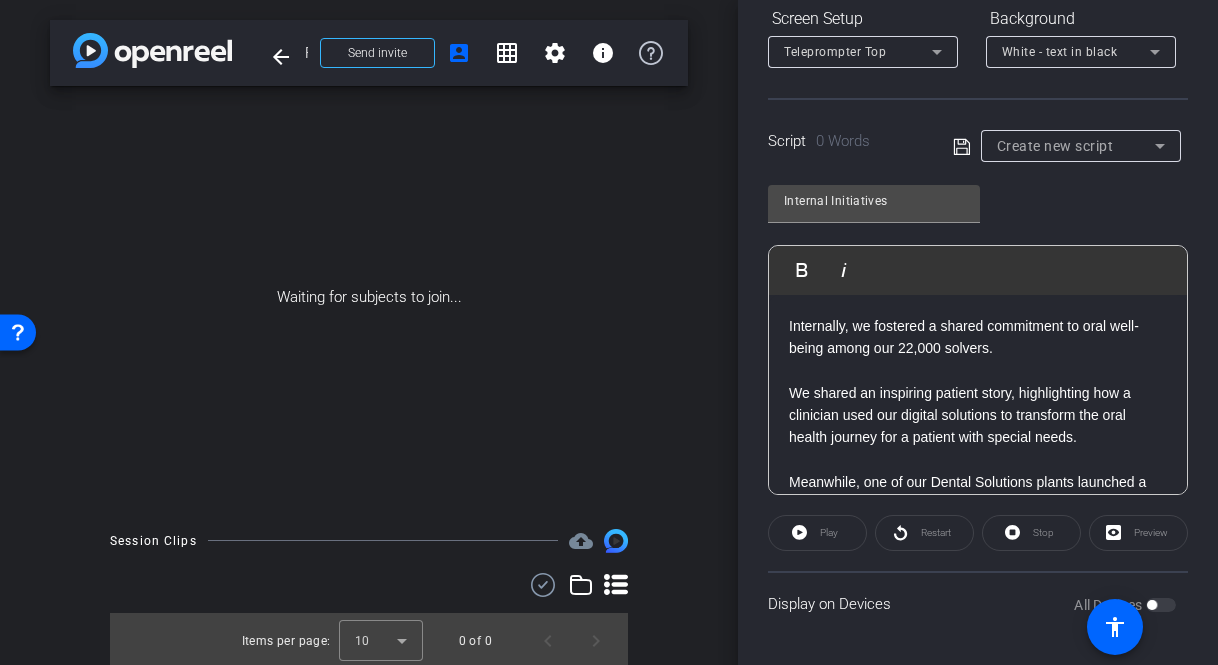 scroll, scrollTop: 471, scrollLeft: 0, axis: vertical 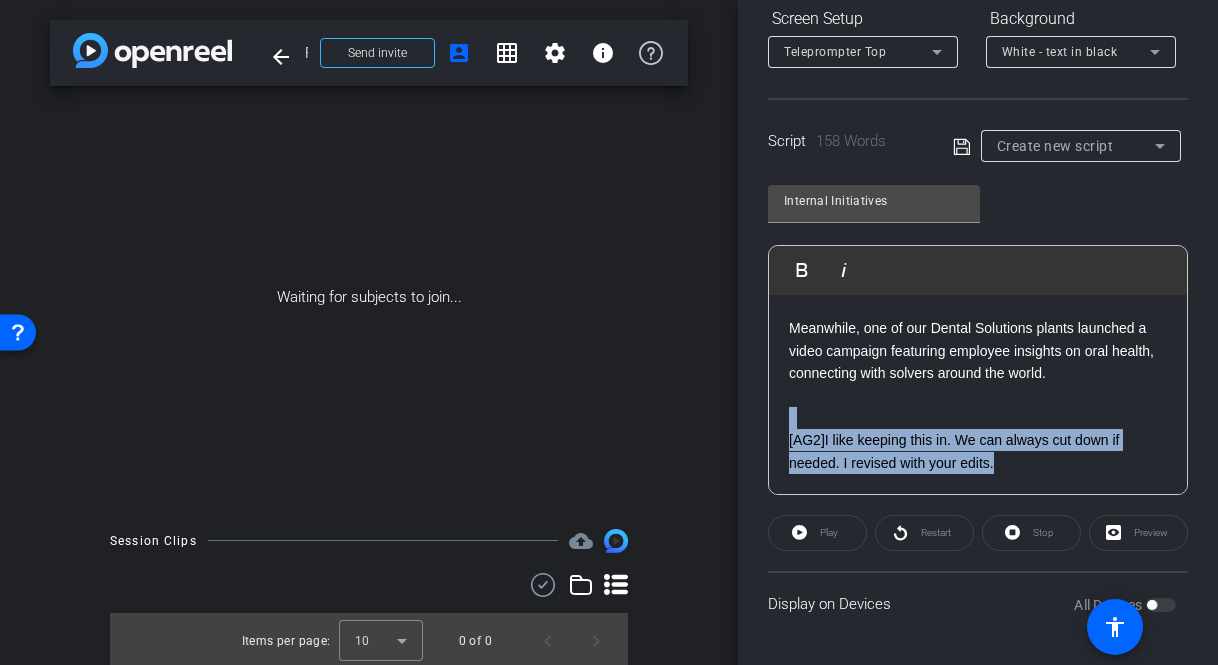 drag, startPoint x: 996, startPoint y: 478, endPoint x: 806, endPoint y: 414, distance: 200.4894 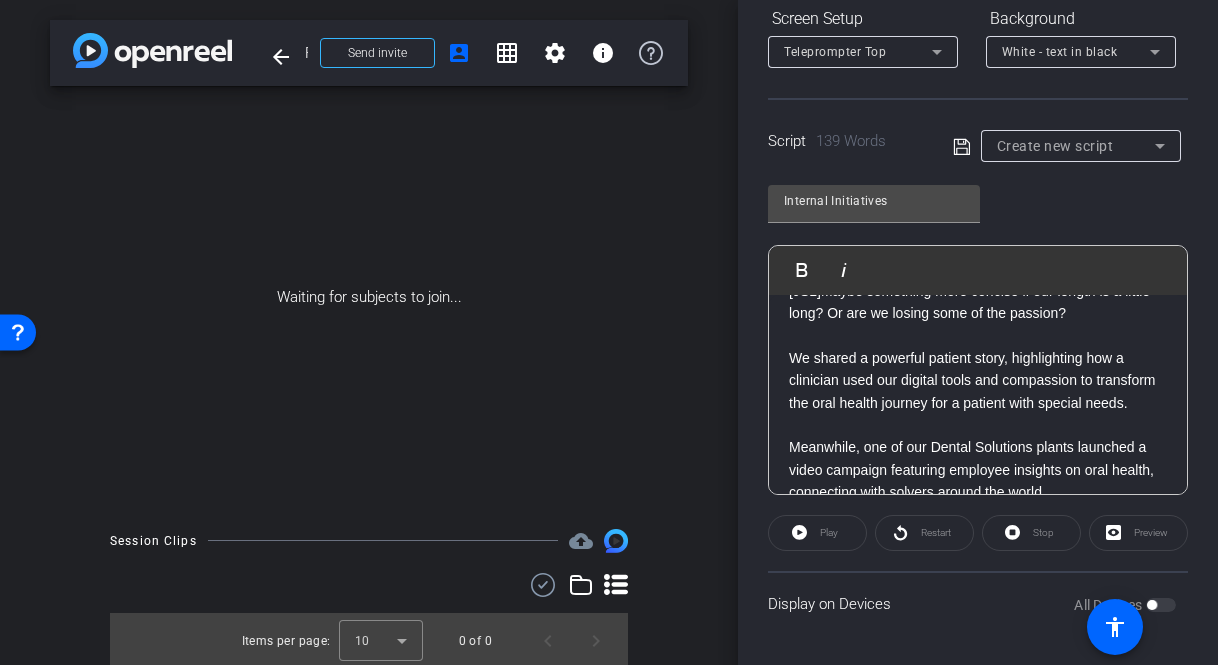 scroll, scrollTop: 318, scrollLeft: 0, axis: vertical 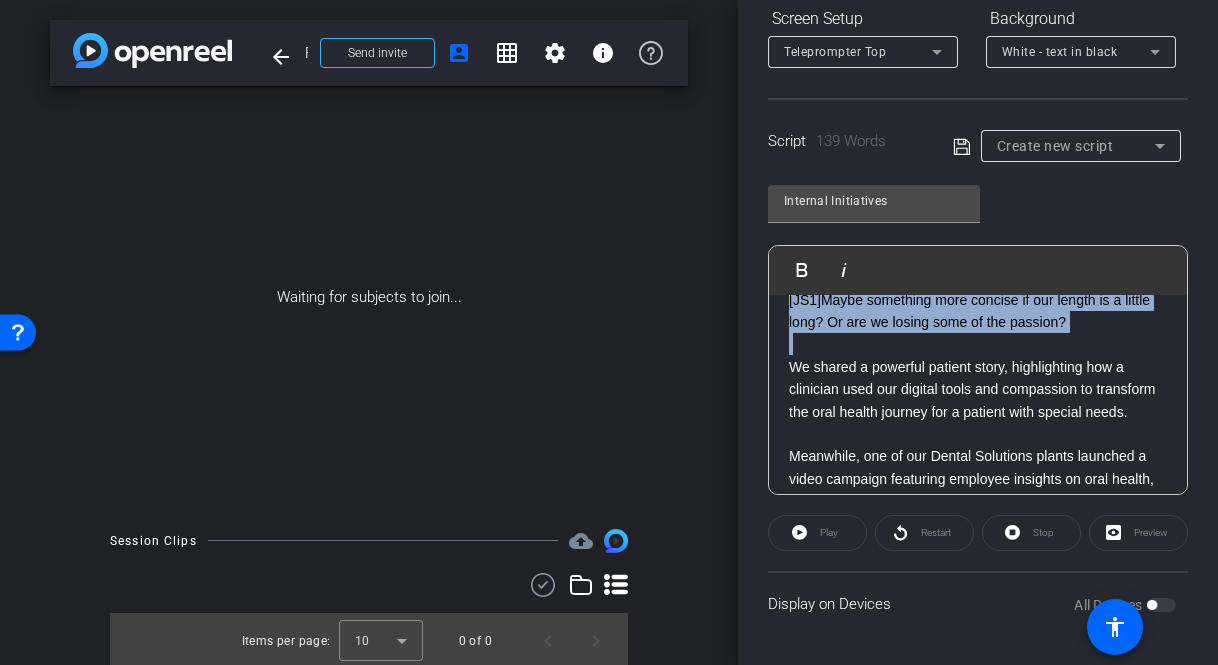 drag, startPoint x: 790, startPoint y: 386, endPoint x: 788, endPoint y: 315, distance: 71.02816 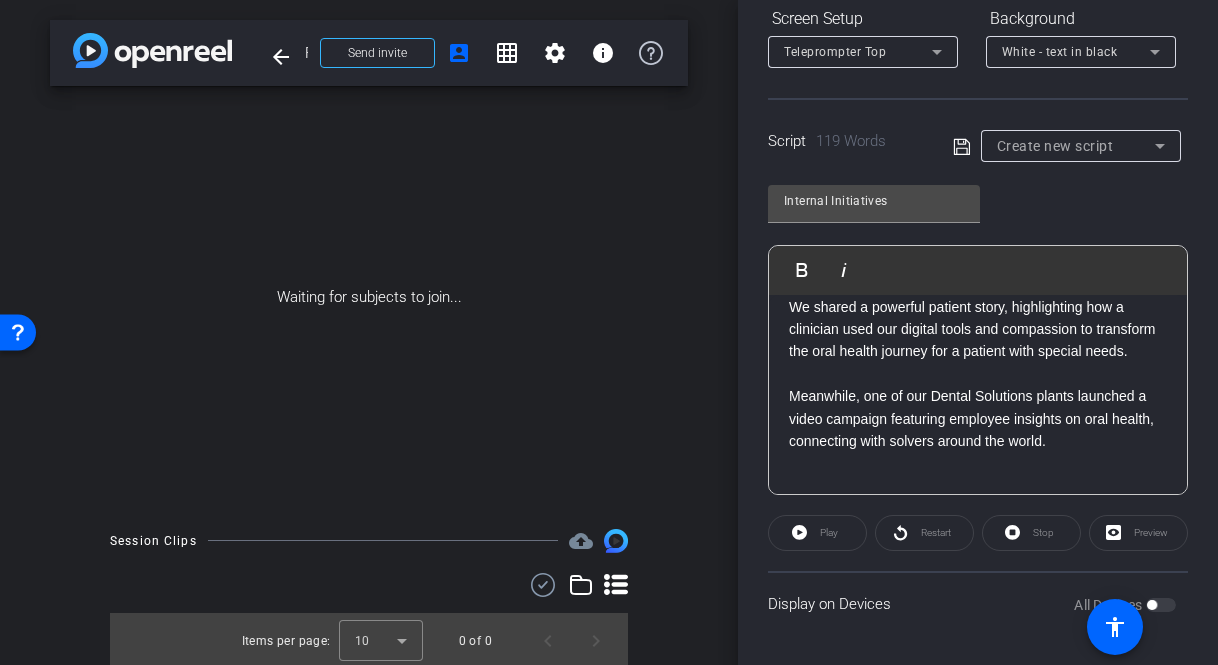 scroll, scrollTop: 355, scrollLeft: 0, axis: vertical 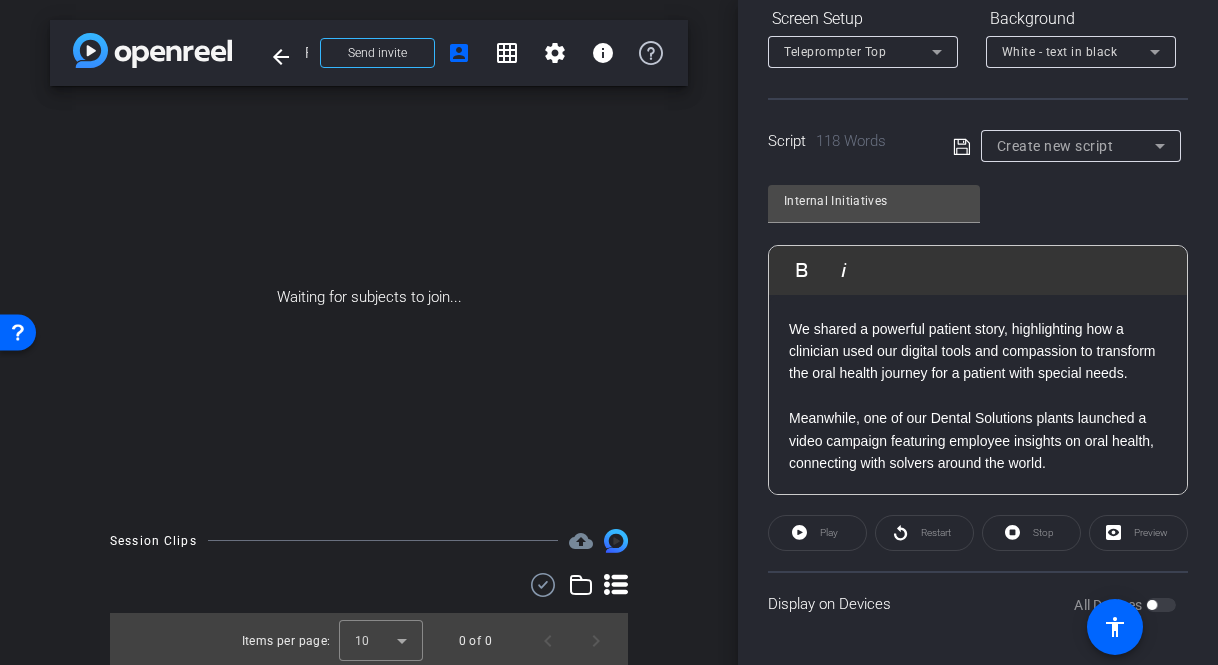 click 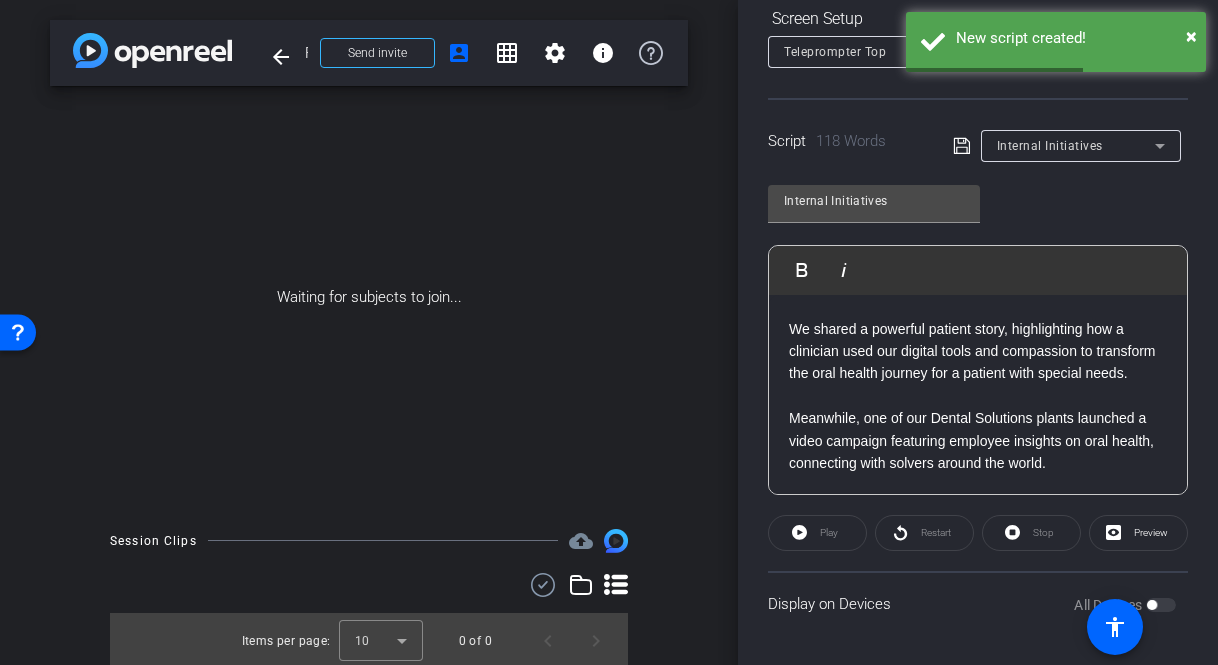 click on "Internal Initiatives" at bounding box center [1050, 146] 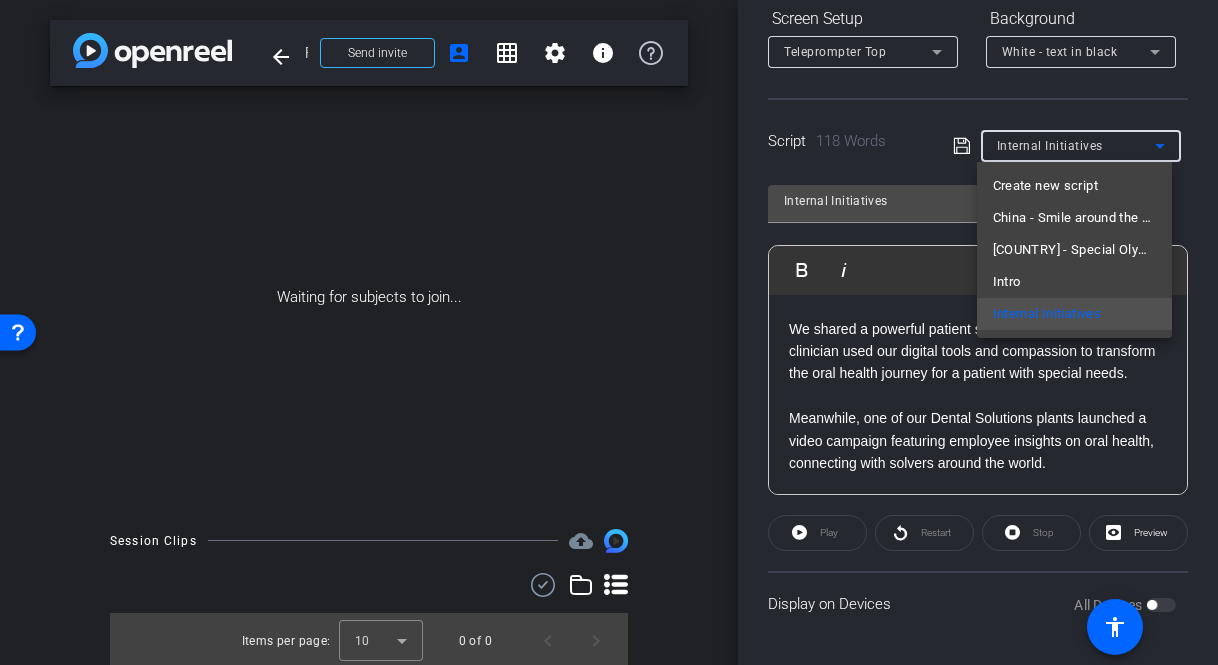 click at bounding box center (609, 332) 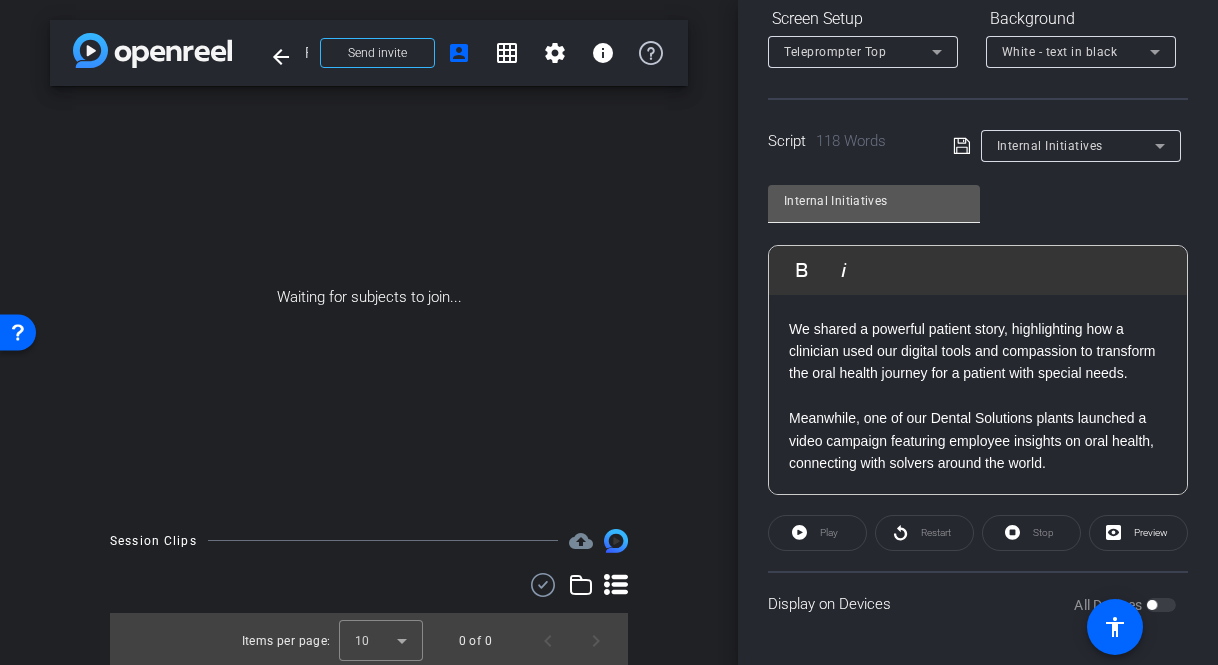 click on "Internal Initiatives" at bounding box center (874, 201) 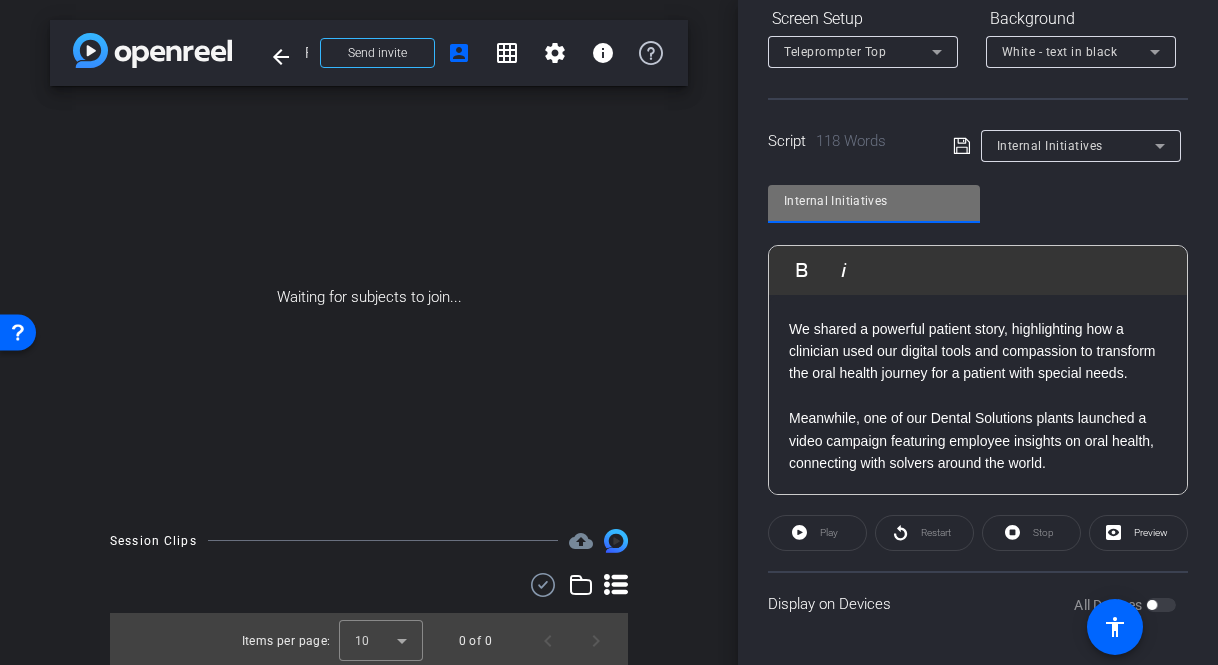 click on "Internal Initiatives" at bounding box center (874, 201) 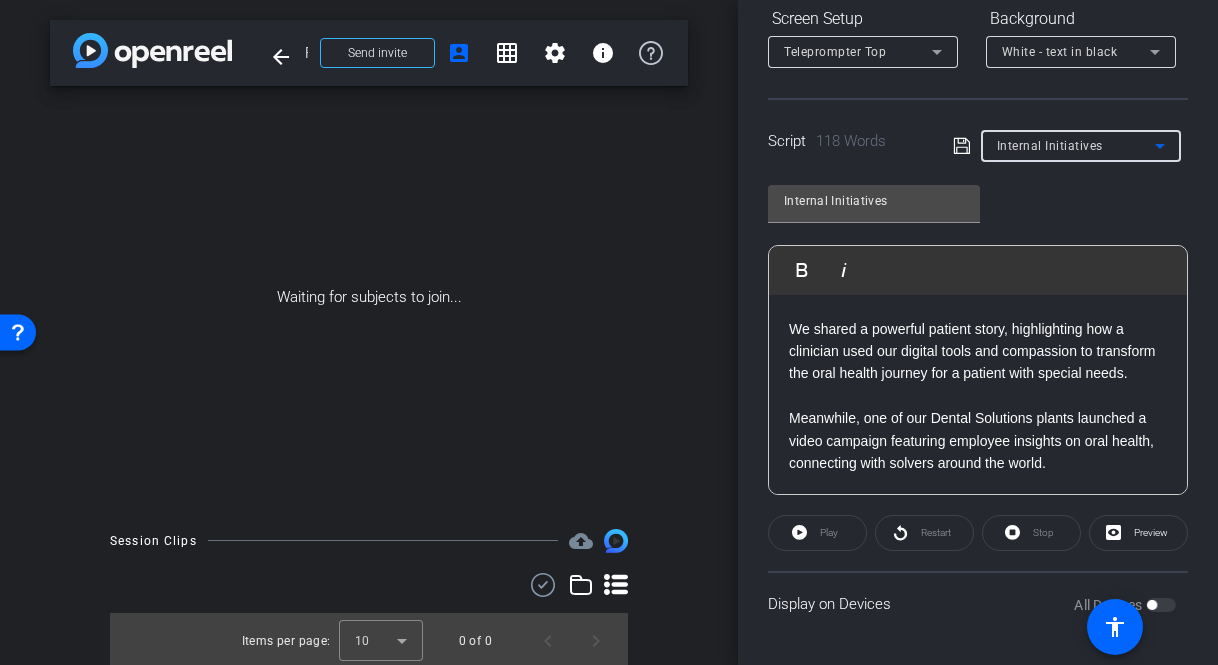 click on "Internal Initiatives" at bounding box center [1050, 146] 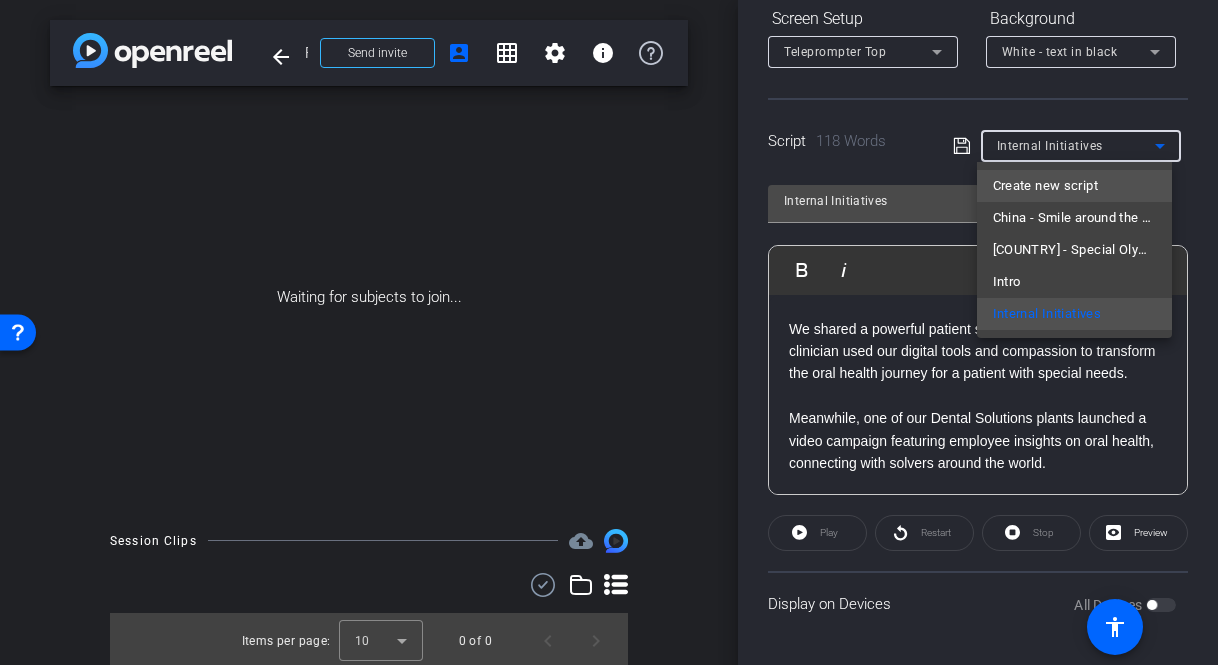click on "Create new script" at bounding box center [1045, 186] 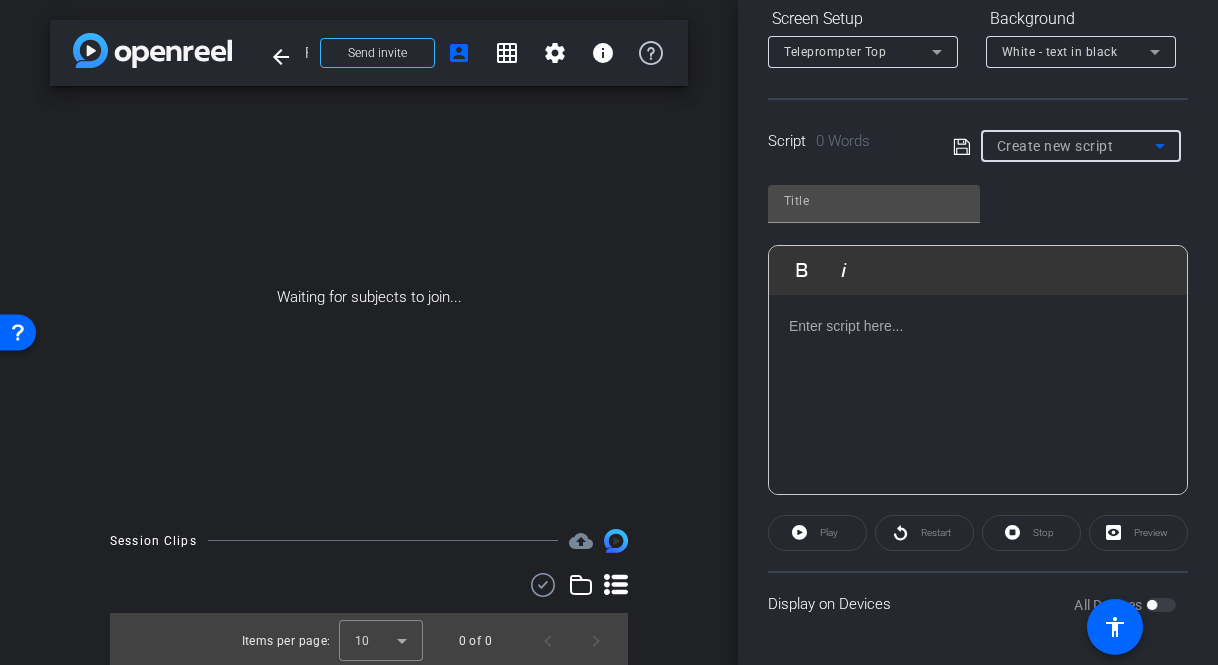 scroll, scrollTop: 0, scrollLeft: 0, axis: both 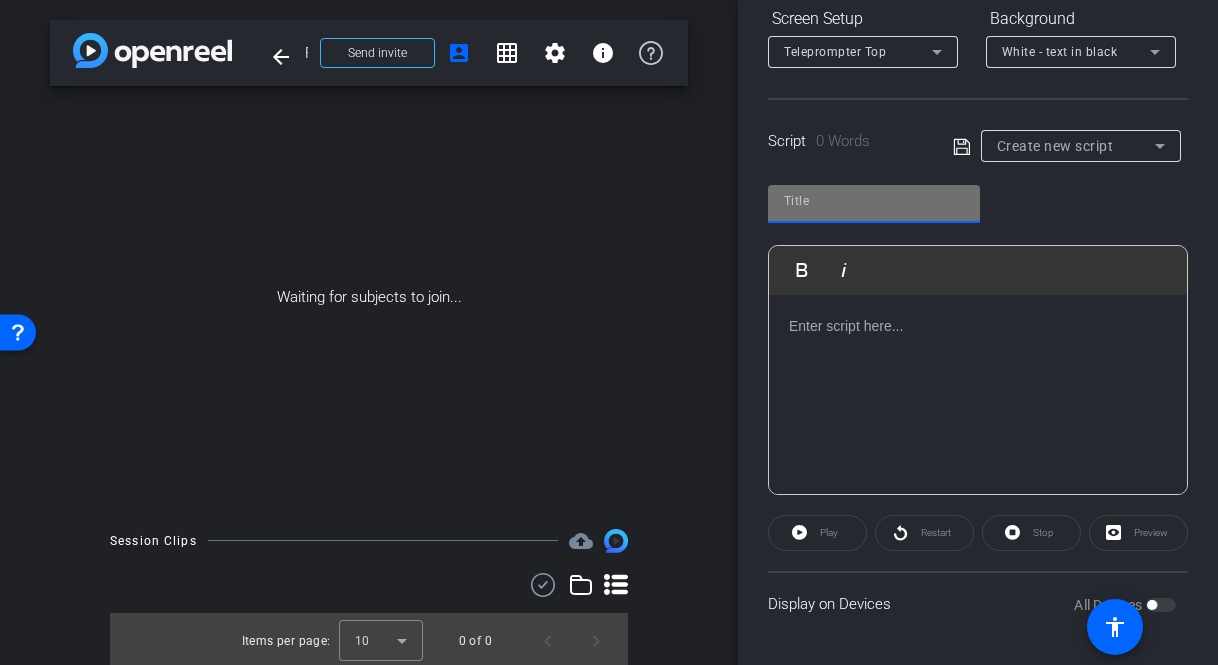 click at bounding box center [874, 201] 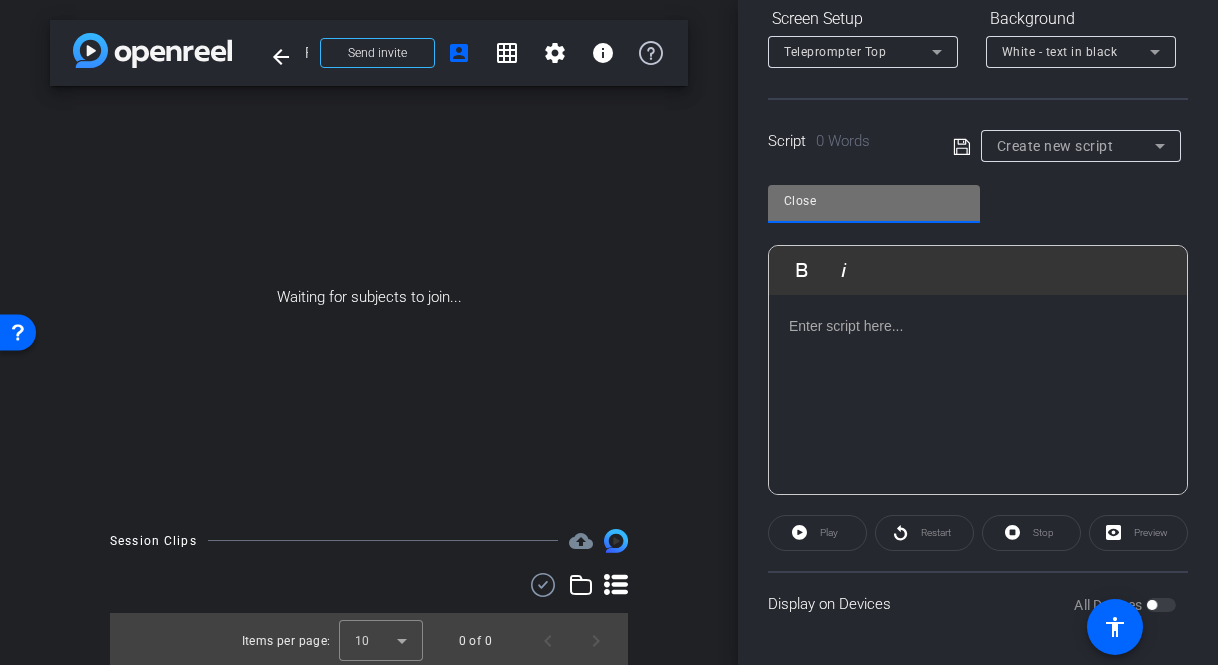 type on "Close" 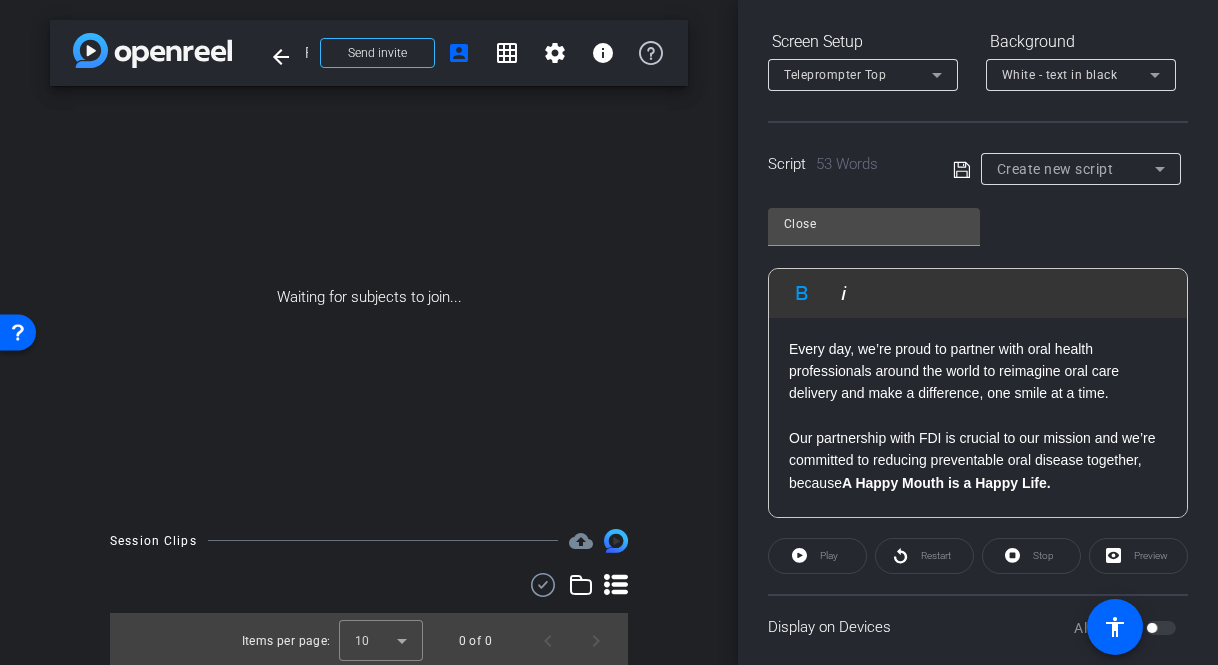 scroll, scrollTop: 311, scrollLeft: 0, axis: vertical 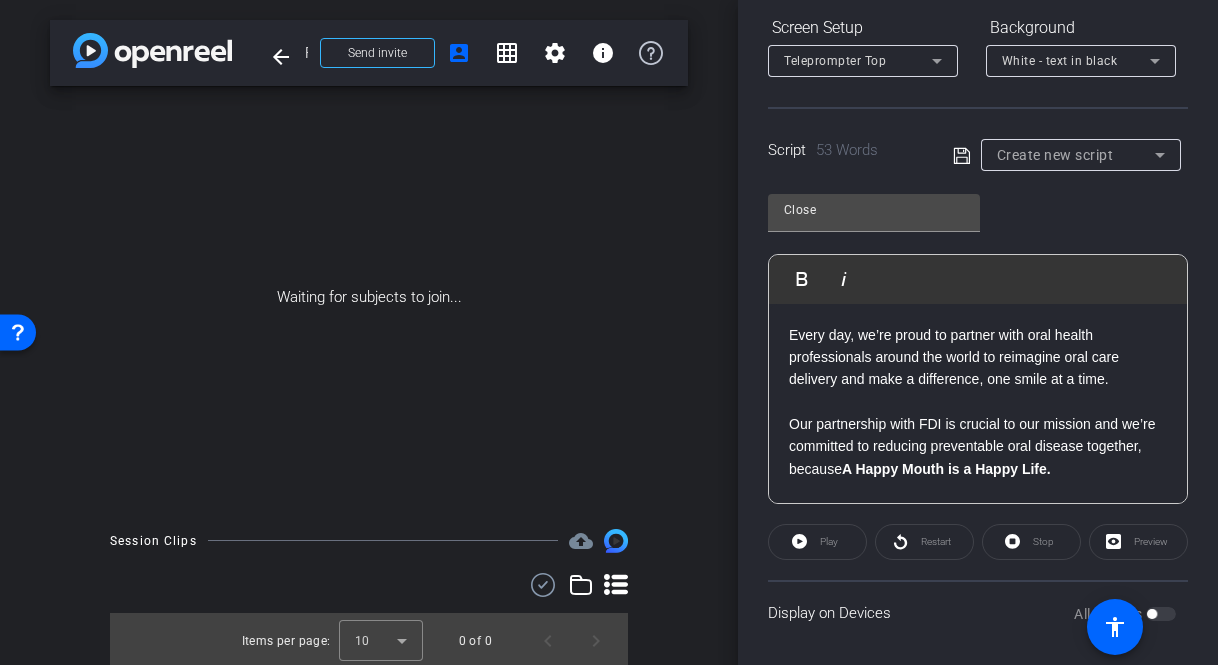 click 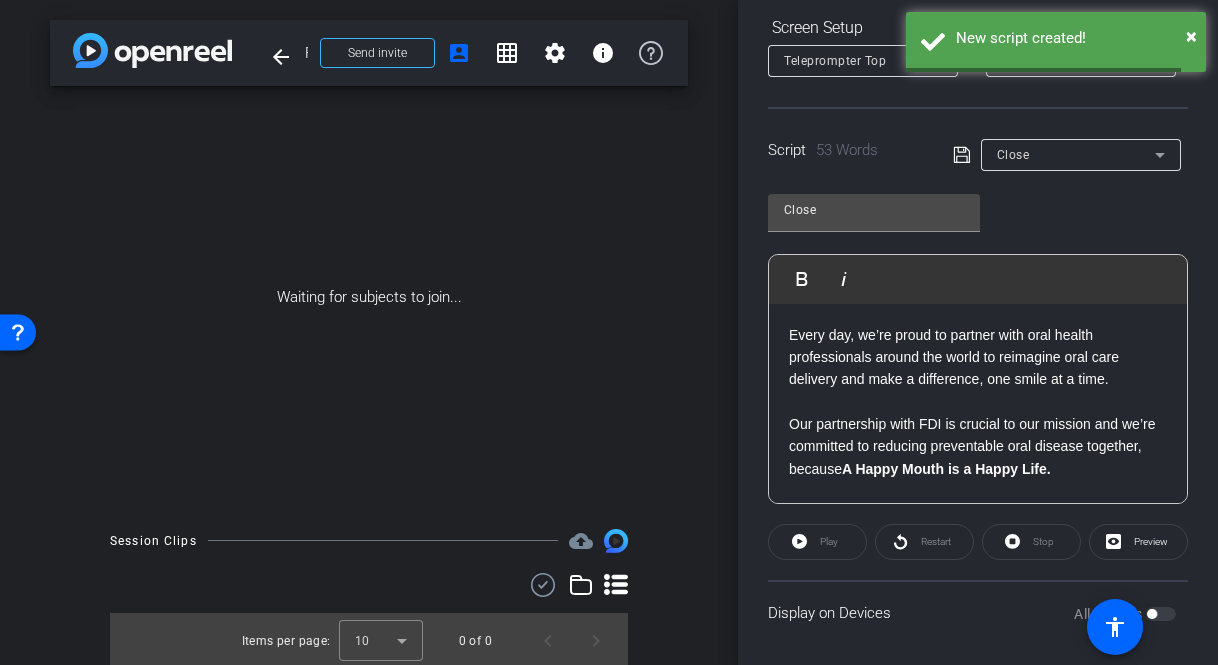 click on "Close" at bounding box center (1076, 154) 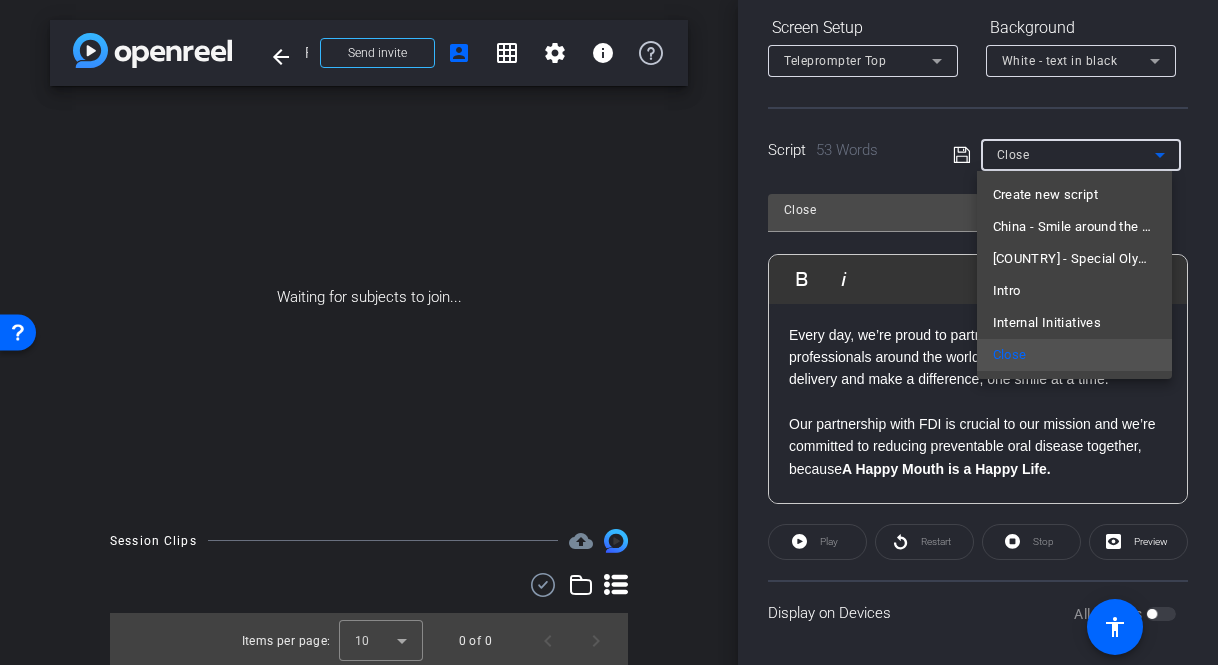 click at bounding box center (609, 332) 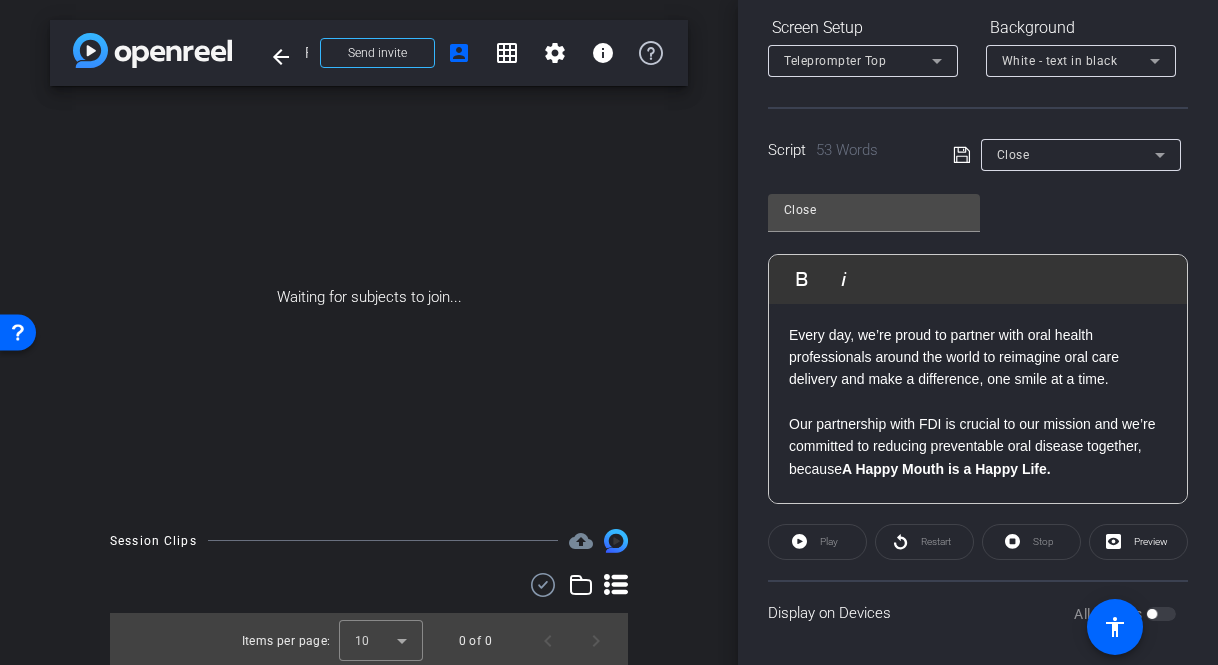 click on "Close" 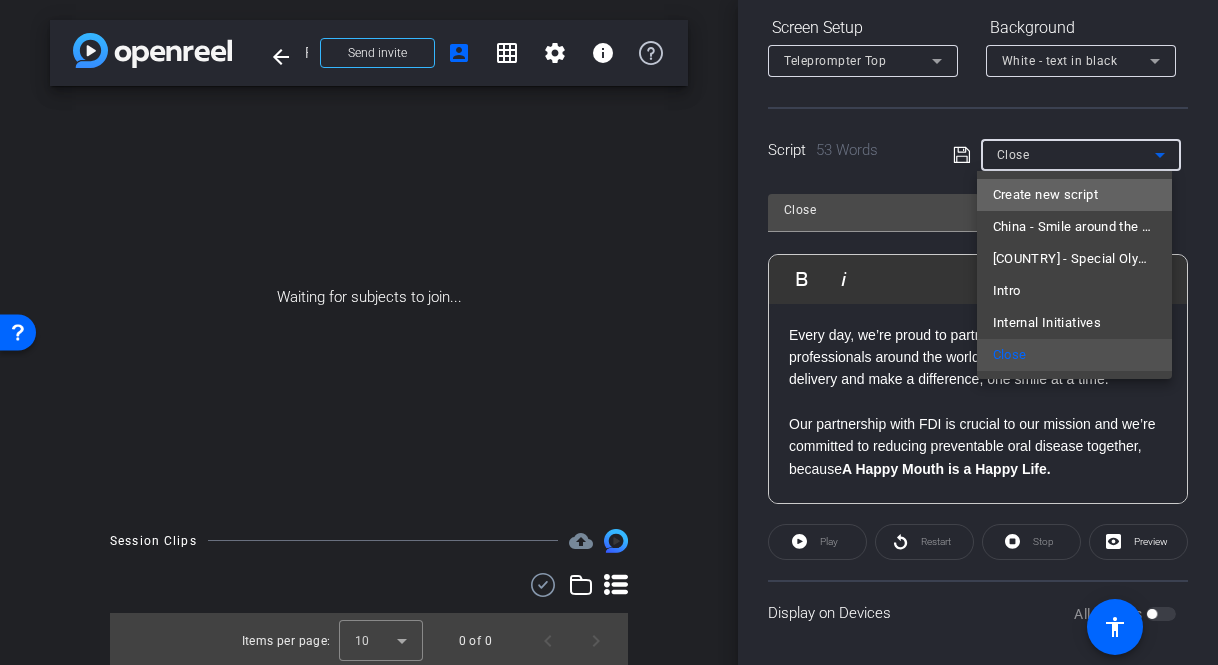 click on "Create new script" at bounding box center [1045, 195] 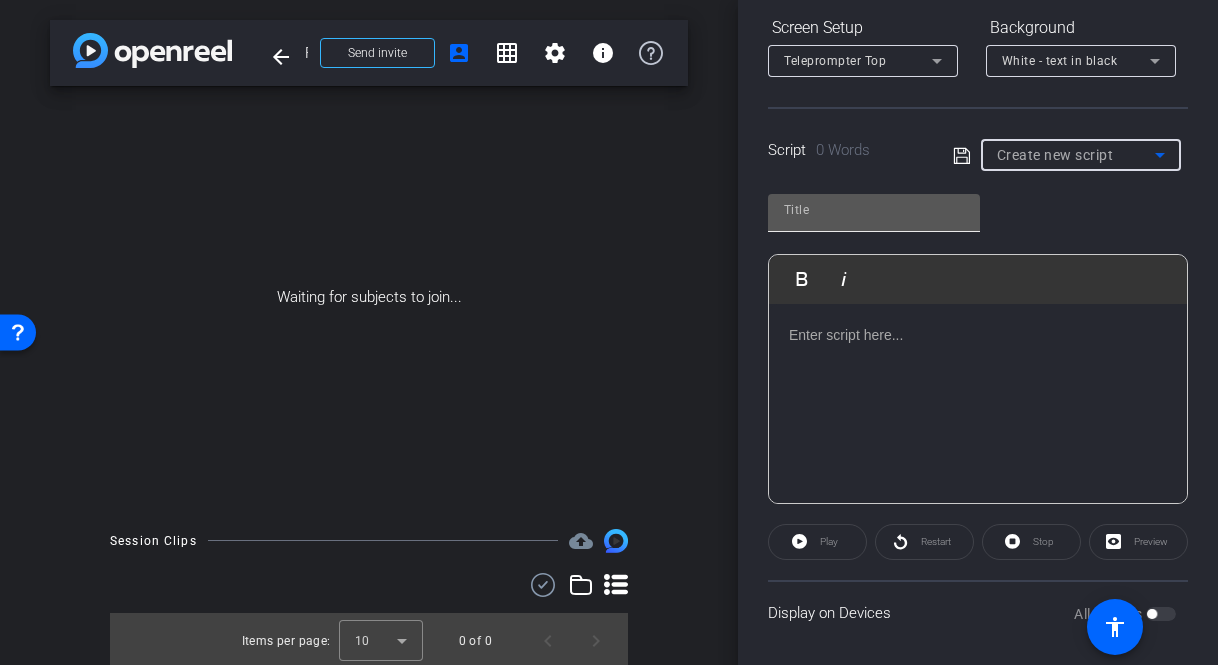 click at bounding box center [874, 210] 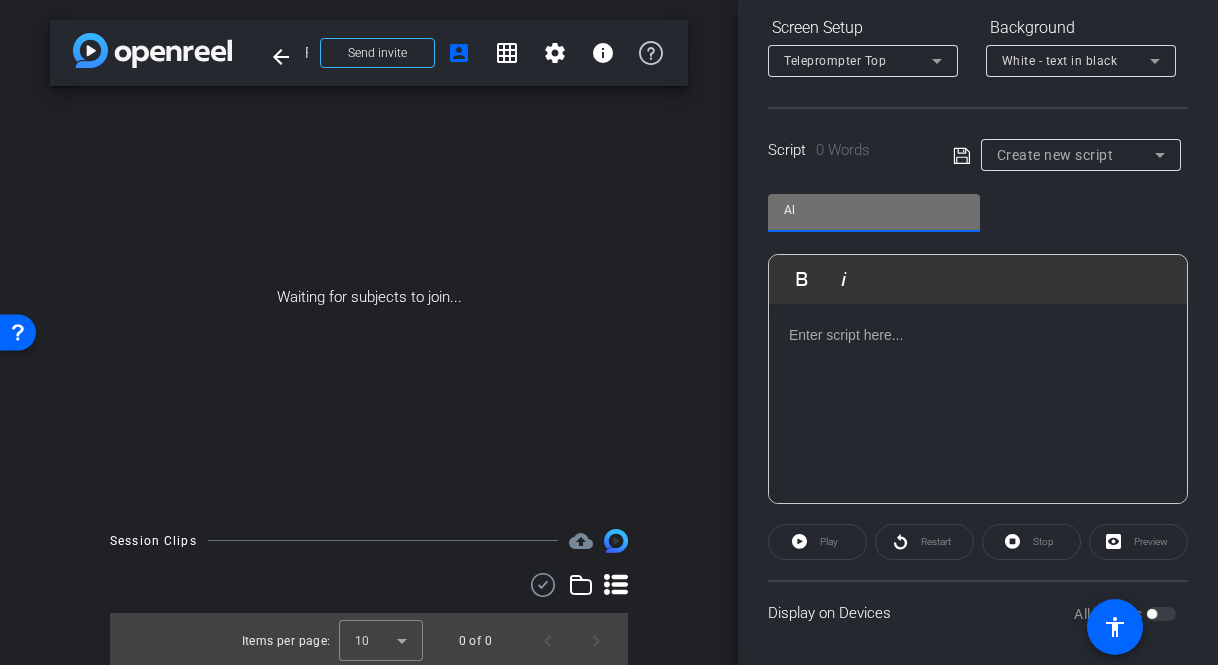 type on "A" 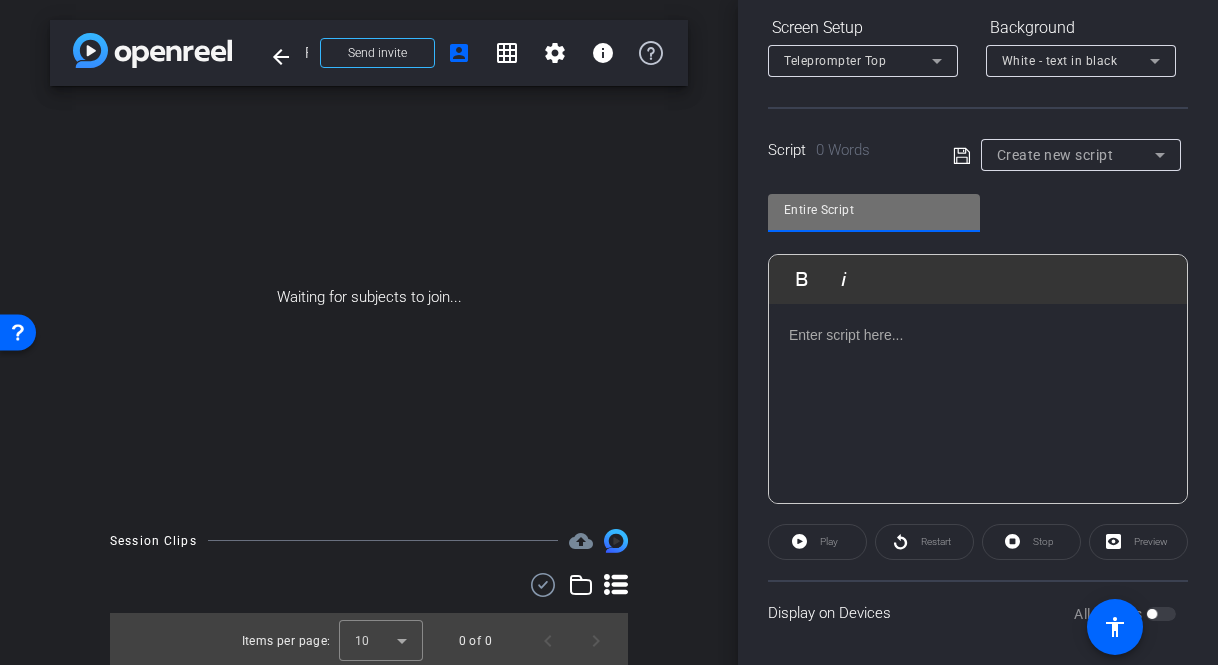 type on "Entire Script" 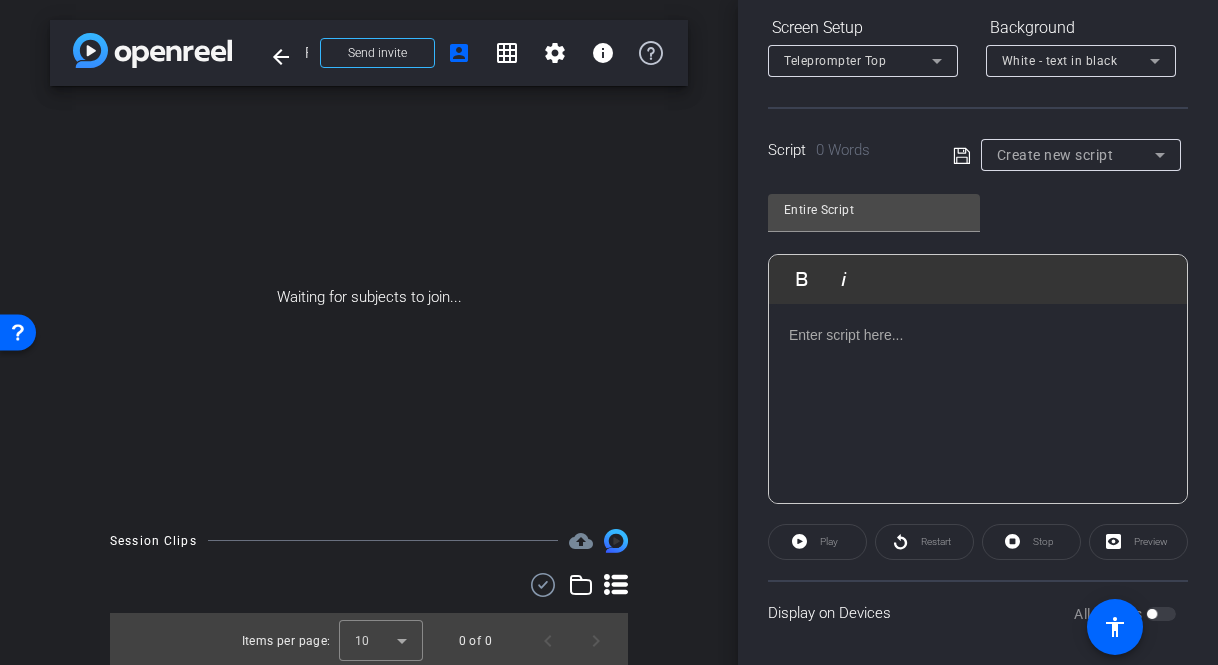 click 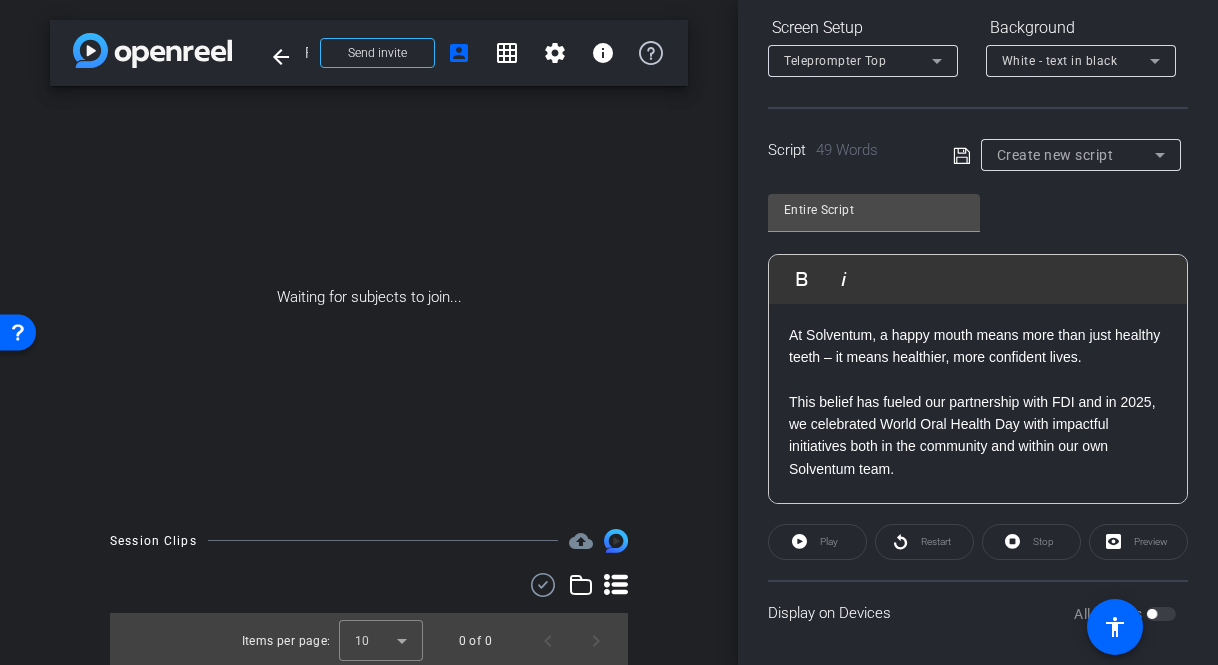 scroll, scrollTop: 22, scrollLeft: 0, axis: vertical 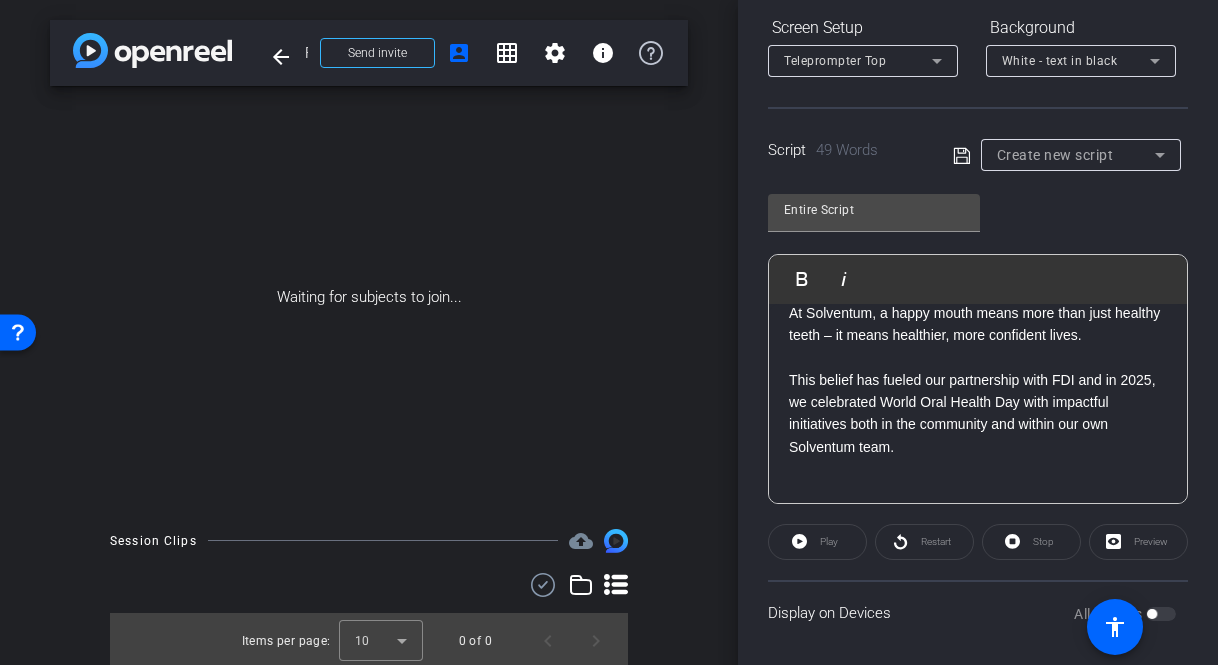 click 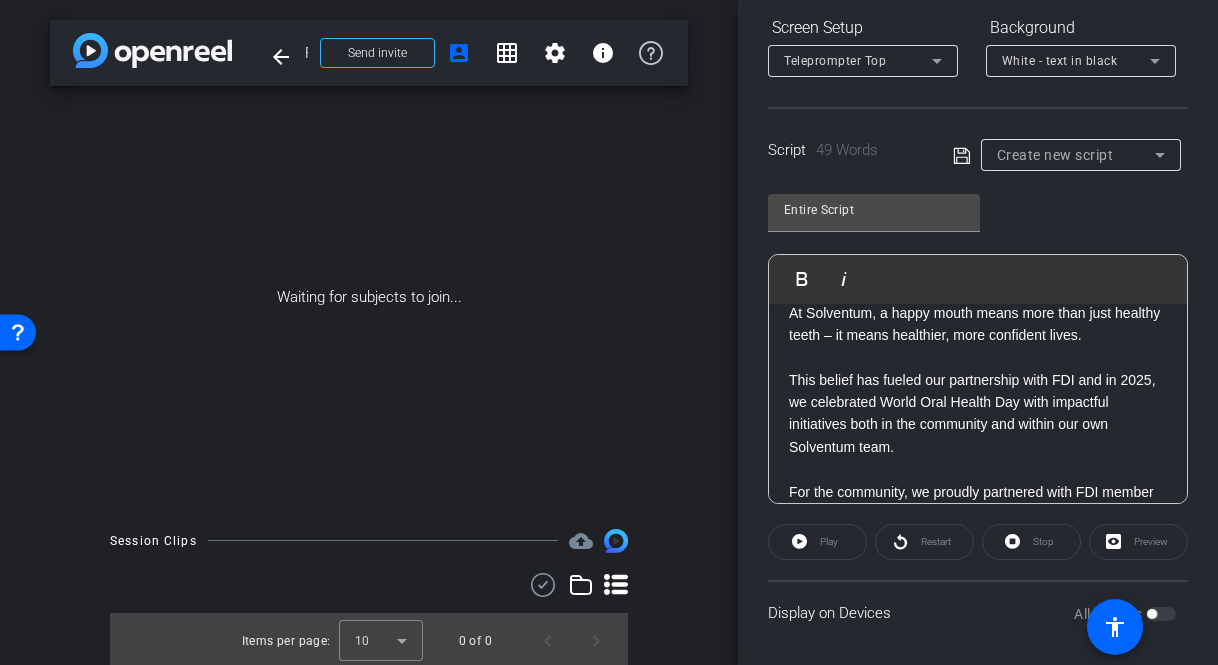 scroll, scrollTop: 3870, scrollLeft: 7, axis: both 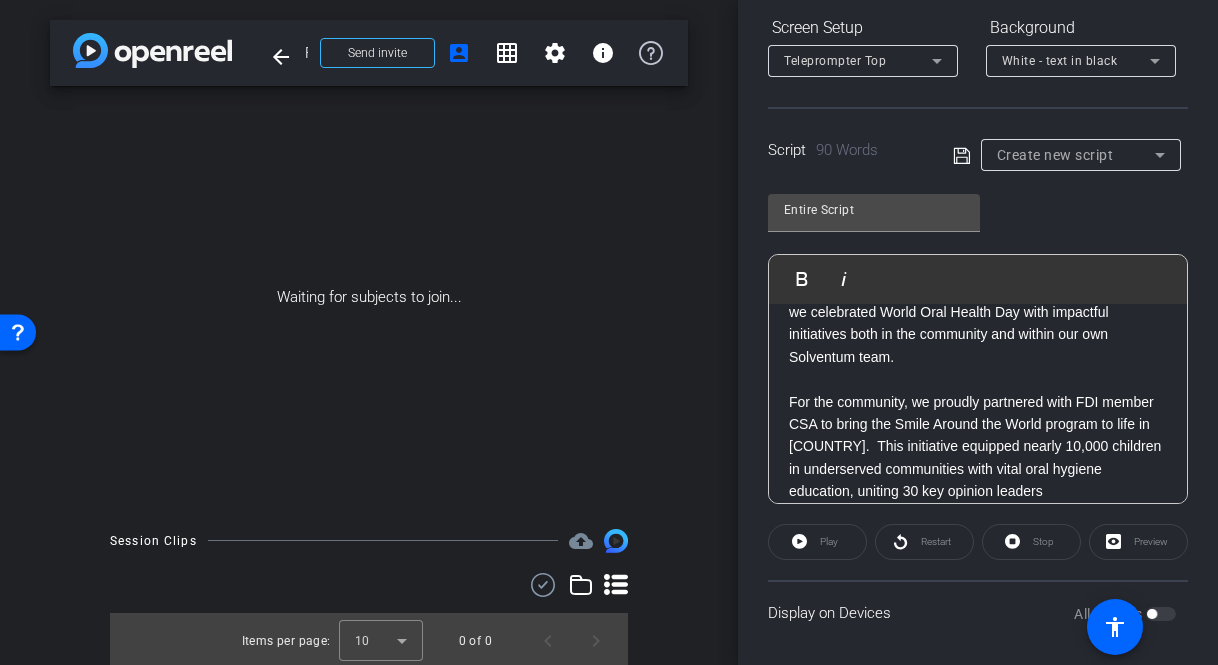 click on "For the community, we proudly partnered with FDI member CSA to bring the Smile Around the World program to life in [COUNTRY].  This initiative equipped nearly 10,000 children in underserved communities with vital oral hygiene education, uniting 30 key opinion leaders" 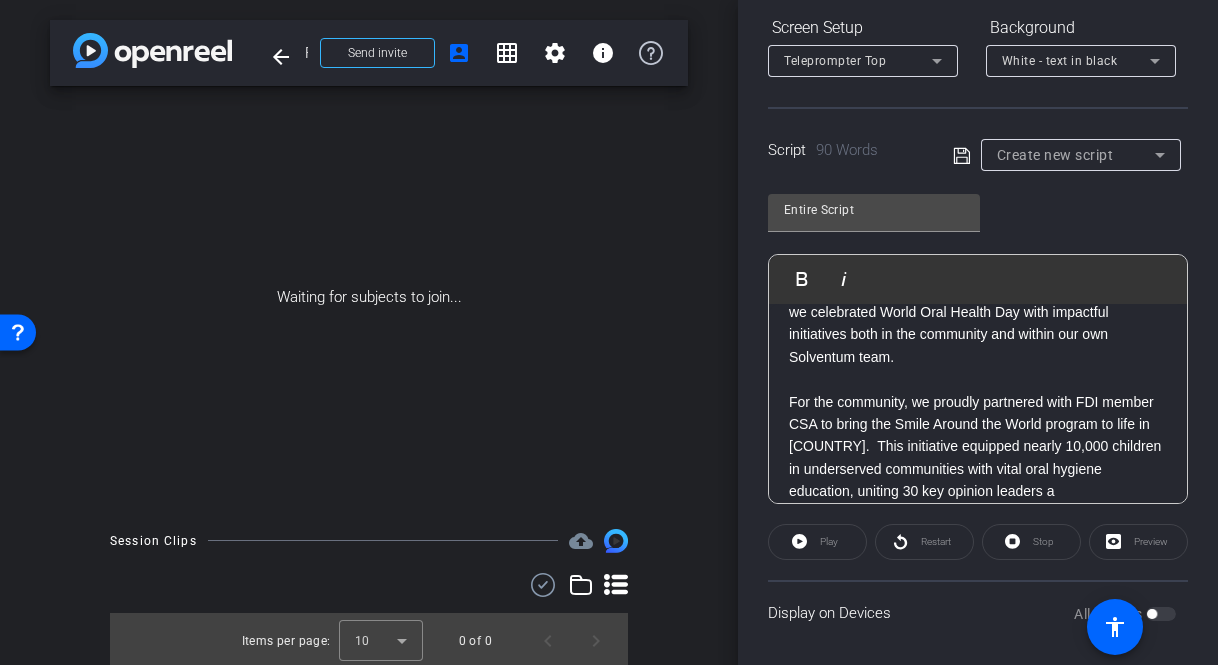 scroll, scrollTop: 131, scrollLeft: 0, axis: vertical 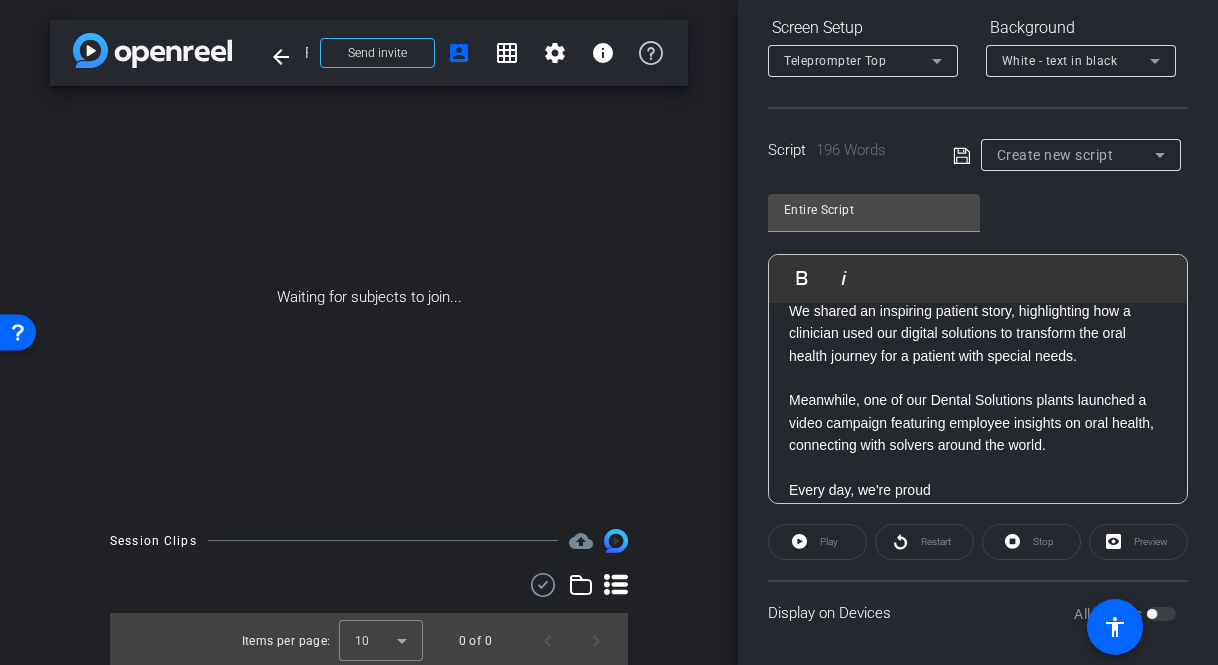 click on "Every day, we're proud" 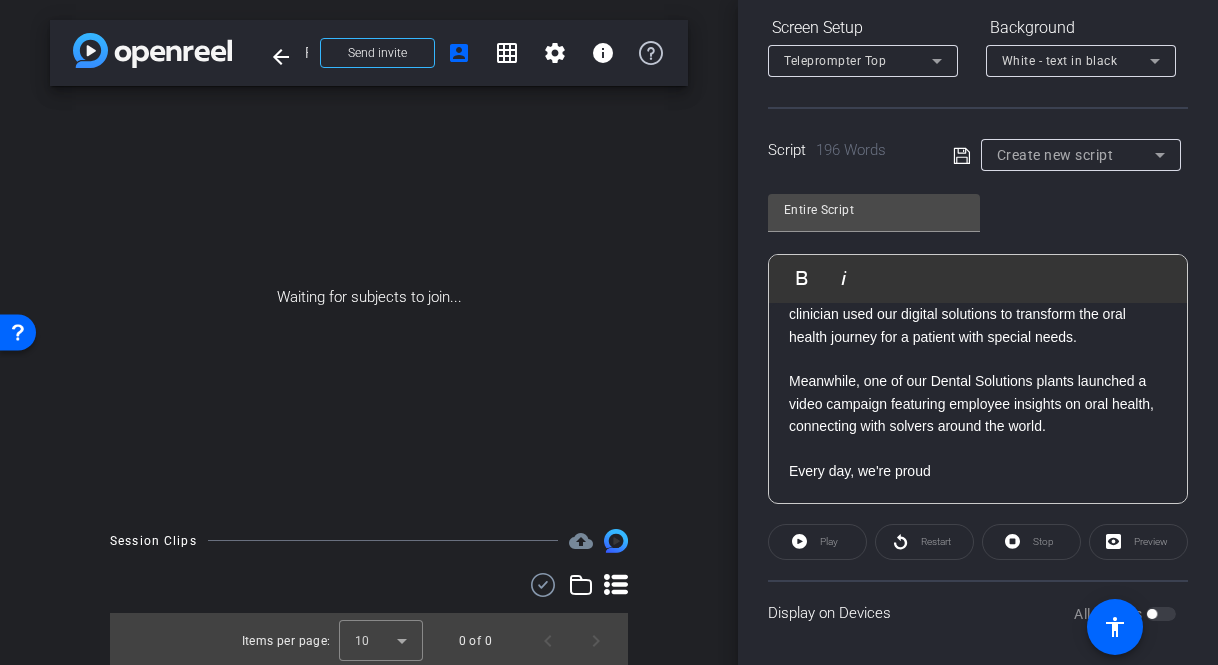 drag, startPoint x: 935, startPoint y: 492, endPoint x: 763, endPoint y: 468, distance: 173.66635 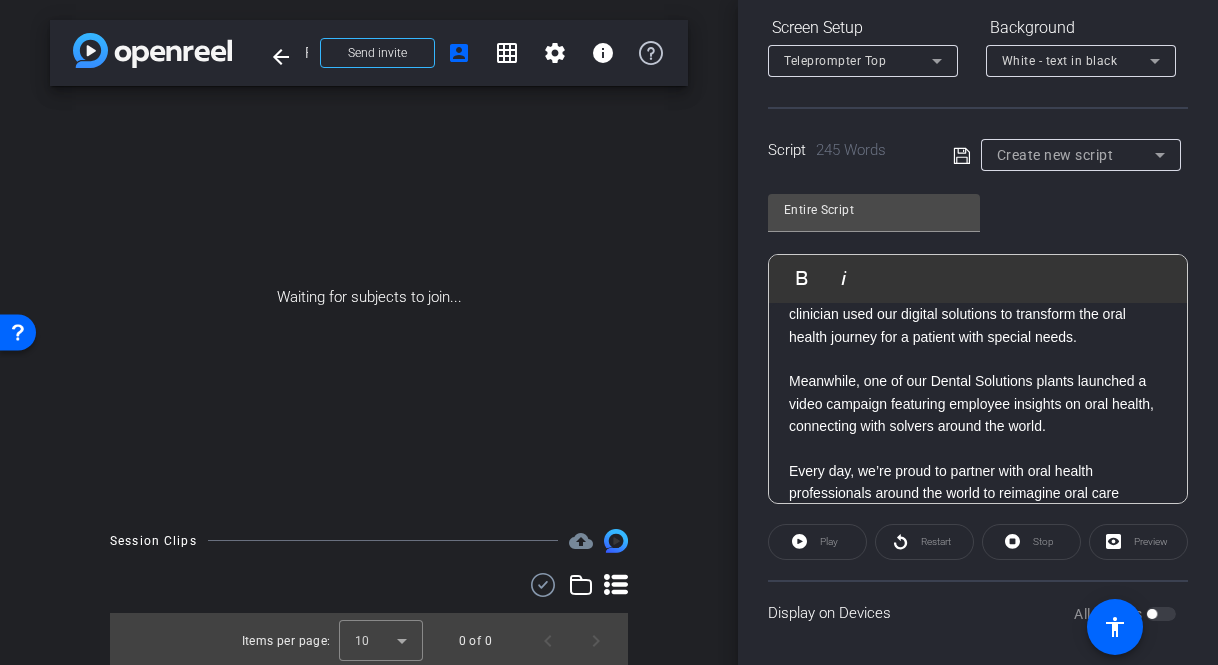 scroll, scrollTop: 694, scrollLeft: 0, axis: vertical 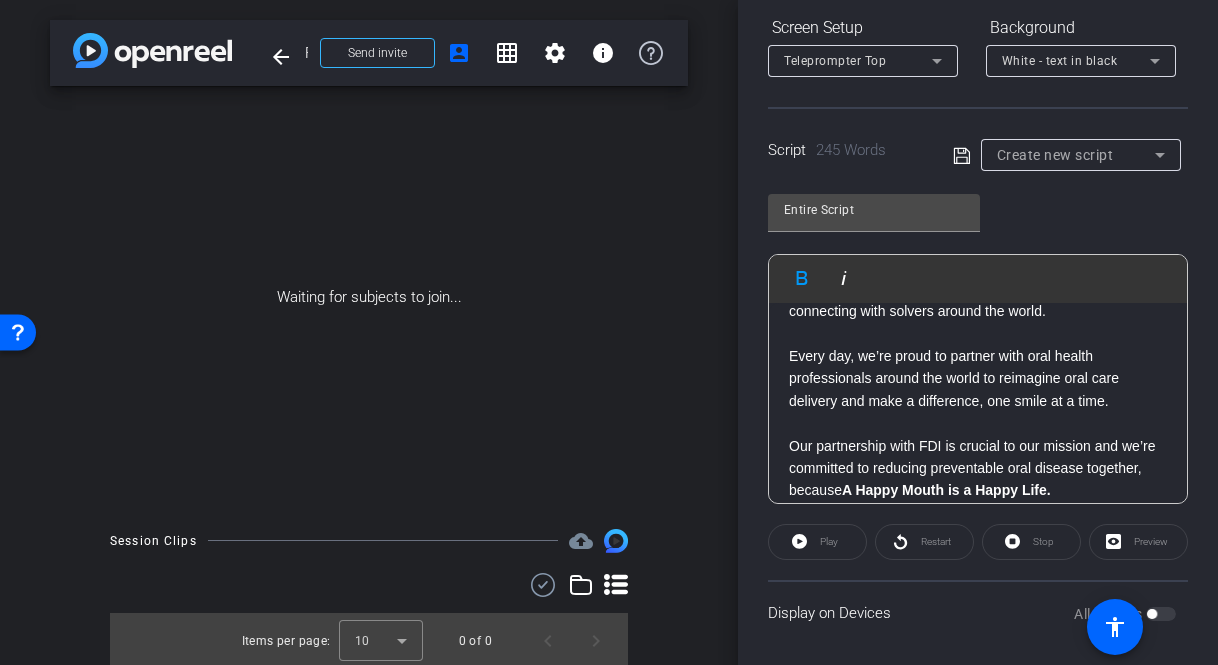 click on "Our partnership with FDI is crucial to our mission and we’re committed to reducing preventable oral disease together, because  A Happy Mouth is a Happy Life." 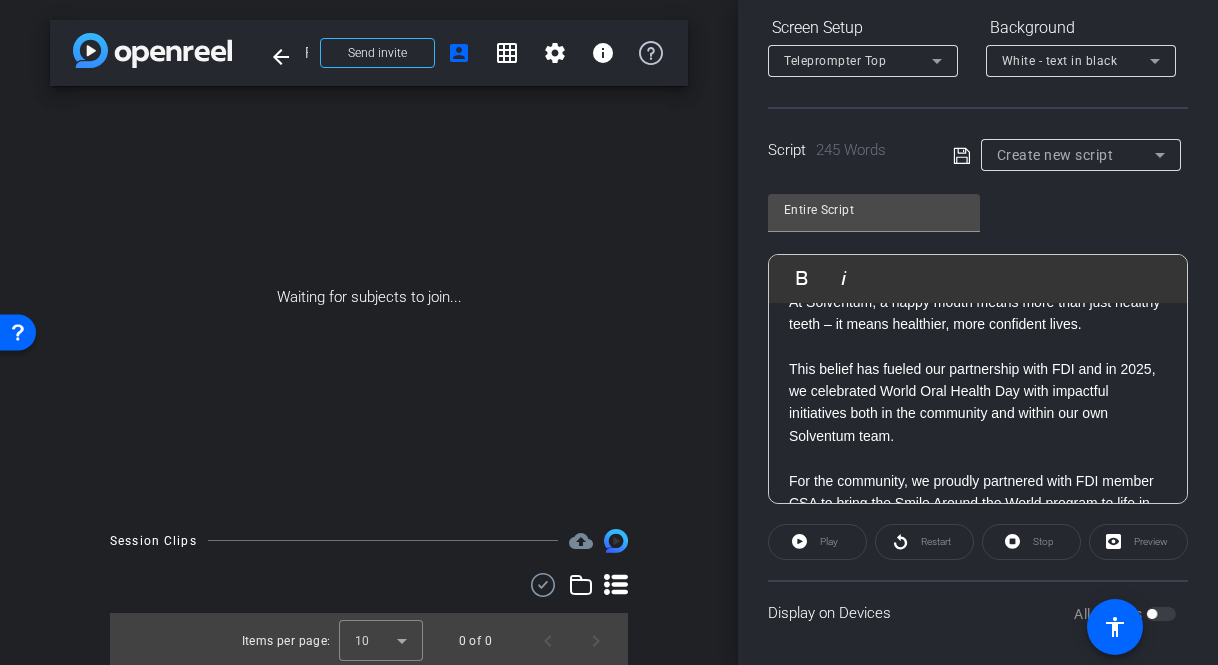 scroll, scrollTop: 0, scrollLeft: 0, axis: both 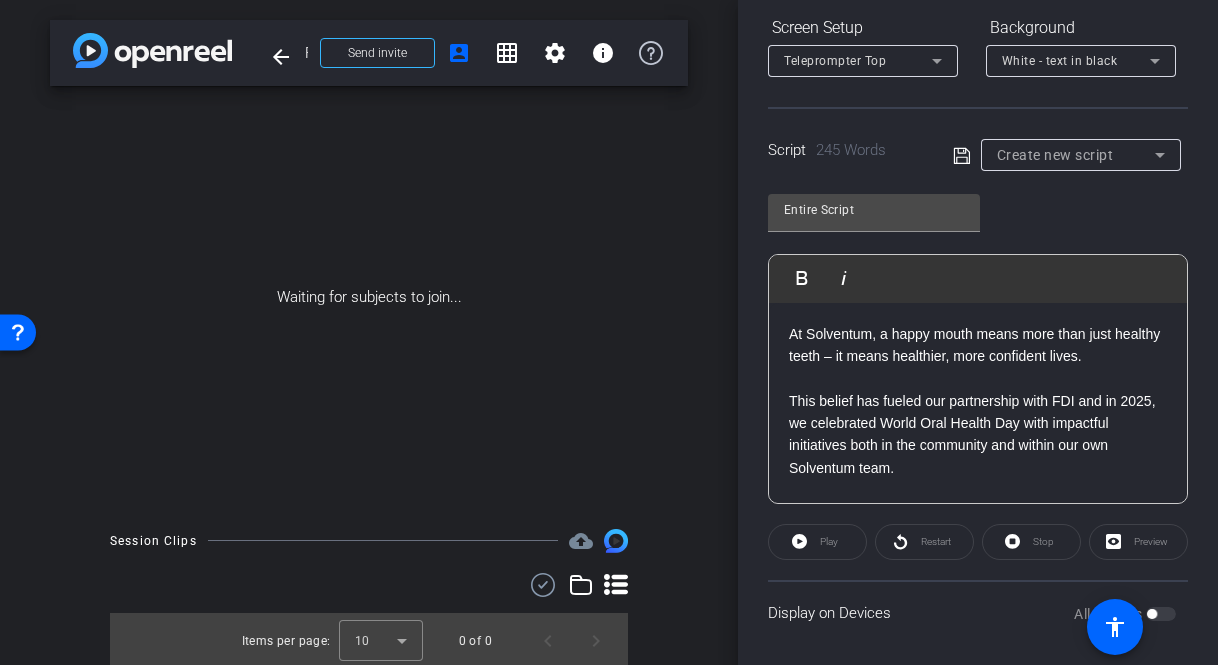 click 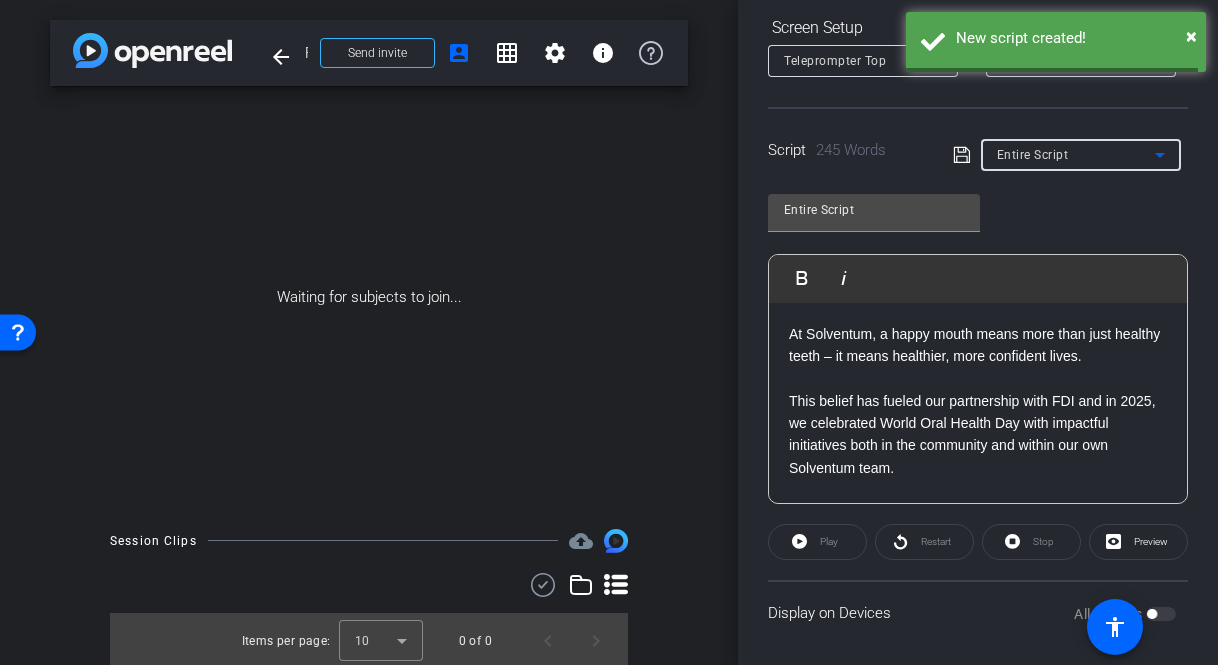 click on "Entire Script" at bounding box center (1076, 154) 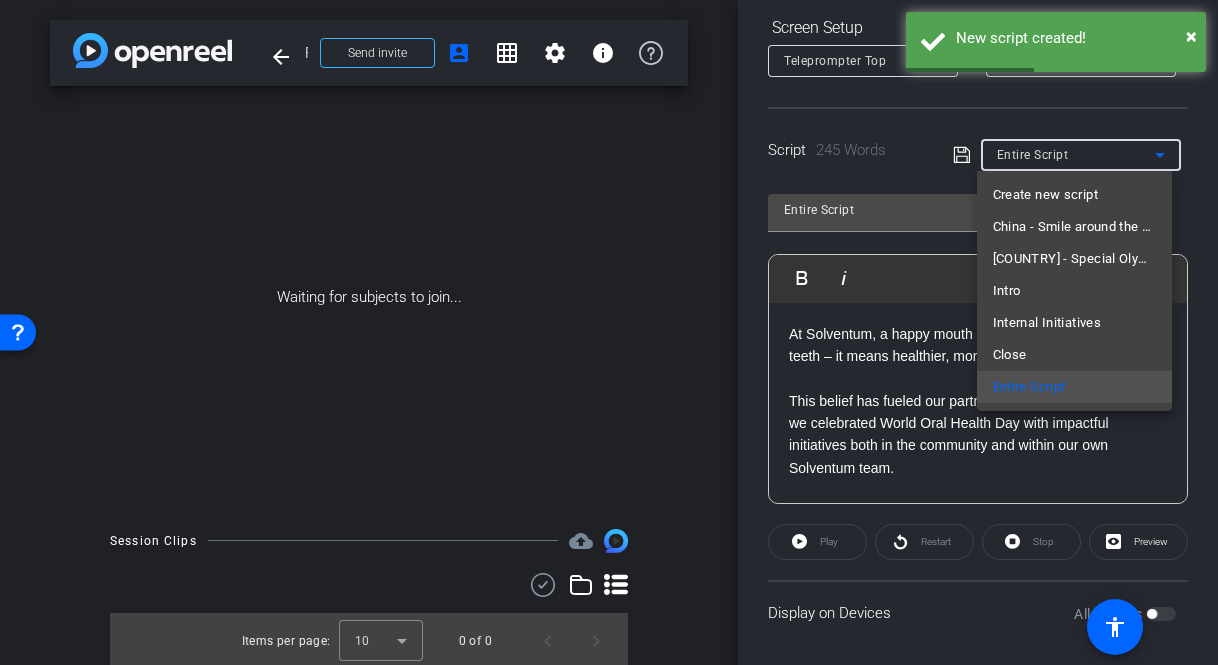click at bounding box center [609, 332] 